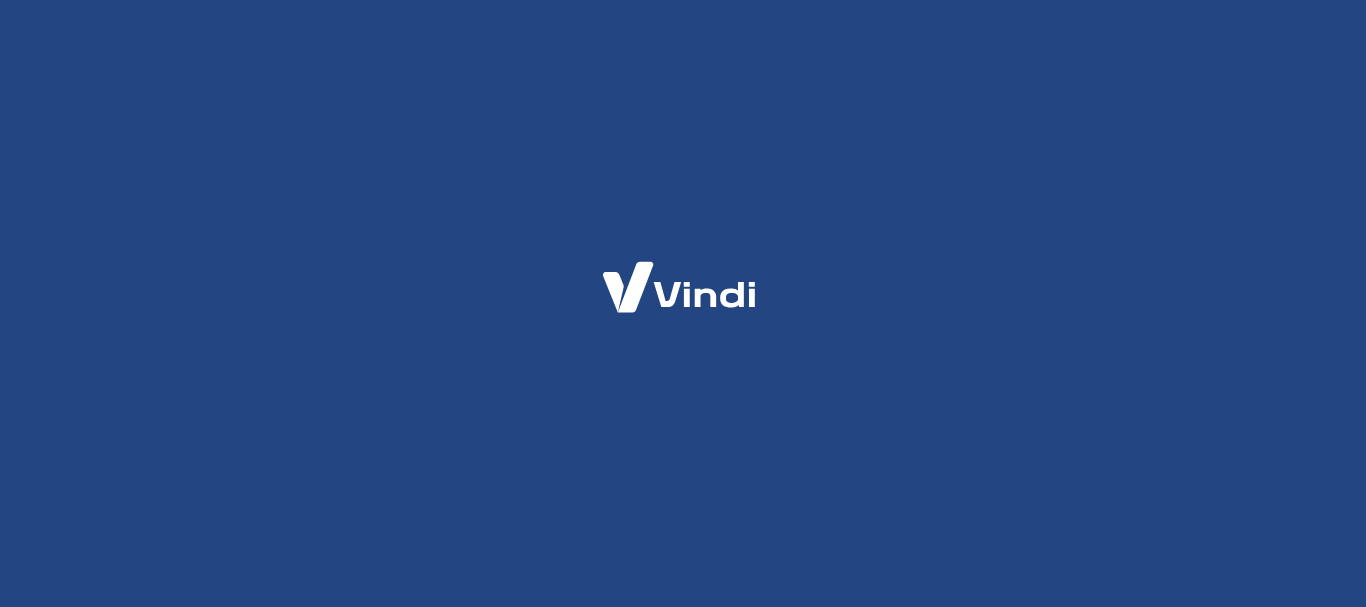 scroll, scrollTop: 0, scrollLeft: 0, axis: both 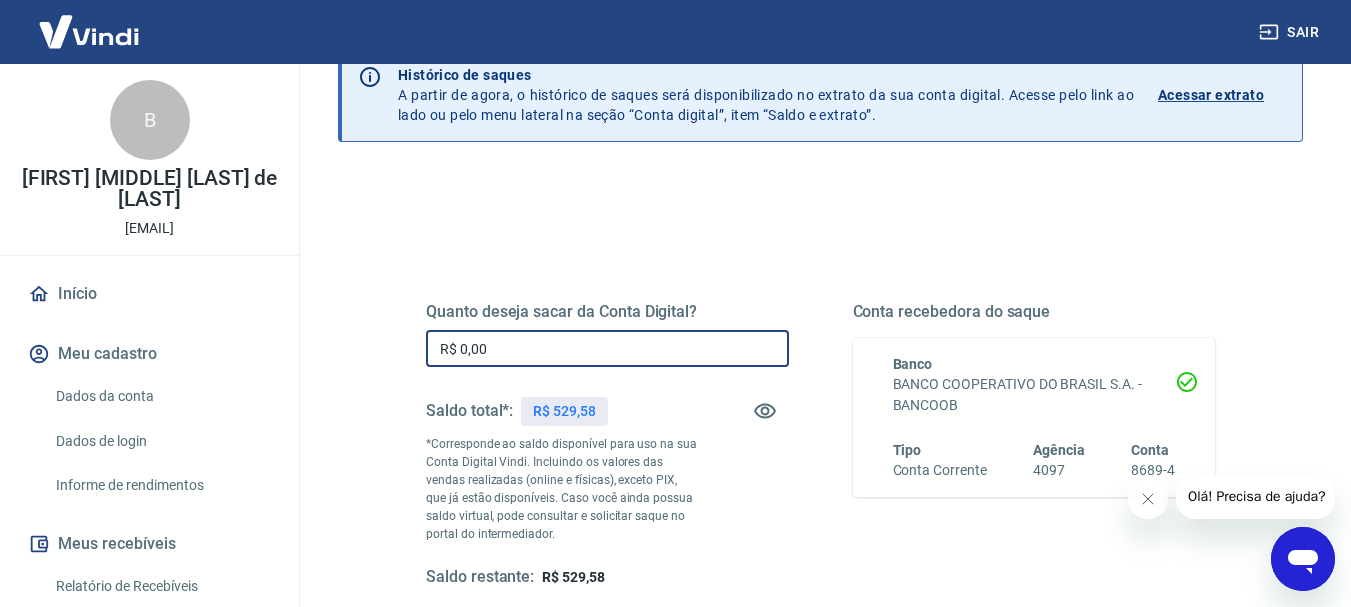 drag, startPoint x: 539, startPoint y: 353, endPoint x: 410, endPoint y: 354, distance: 129.00388 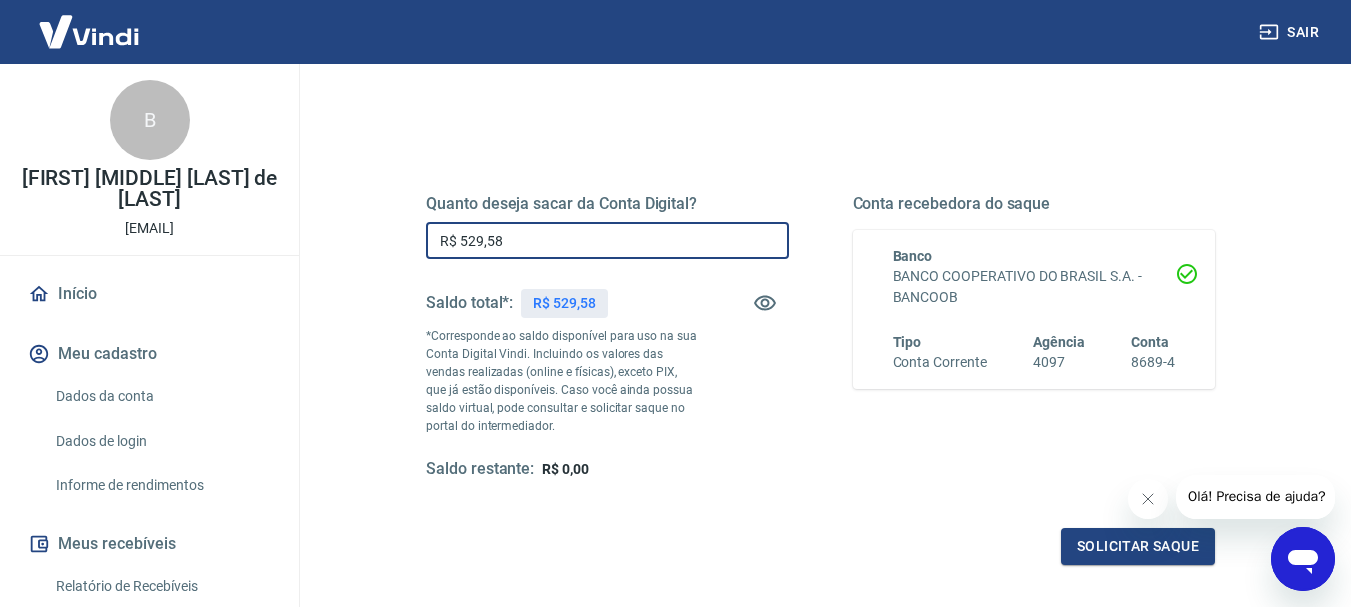 scroll, scrollTop: 200, scrollLeft: 0, axis: vertical 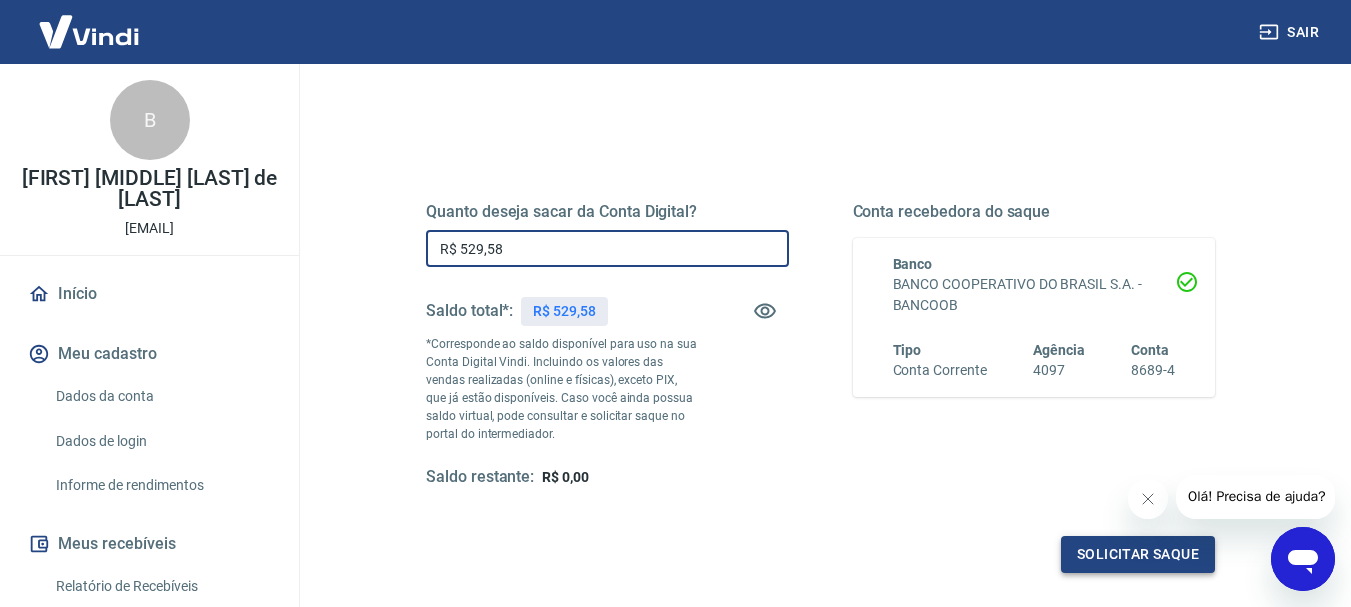 type on "R$ 529,58" 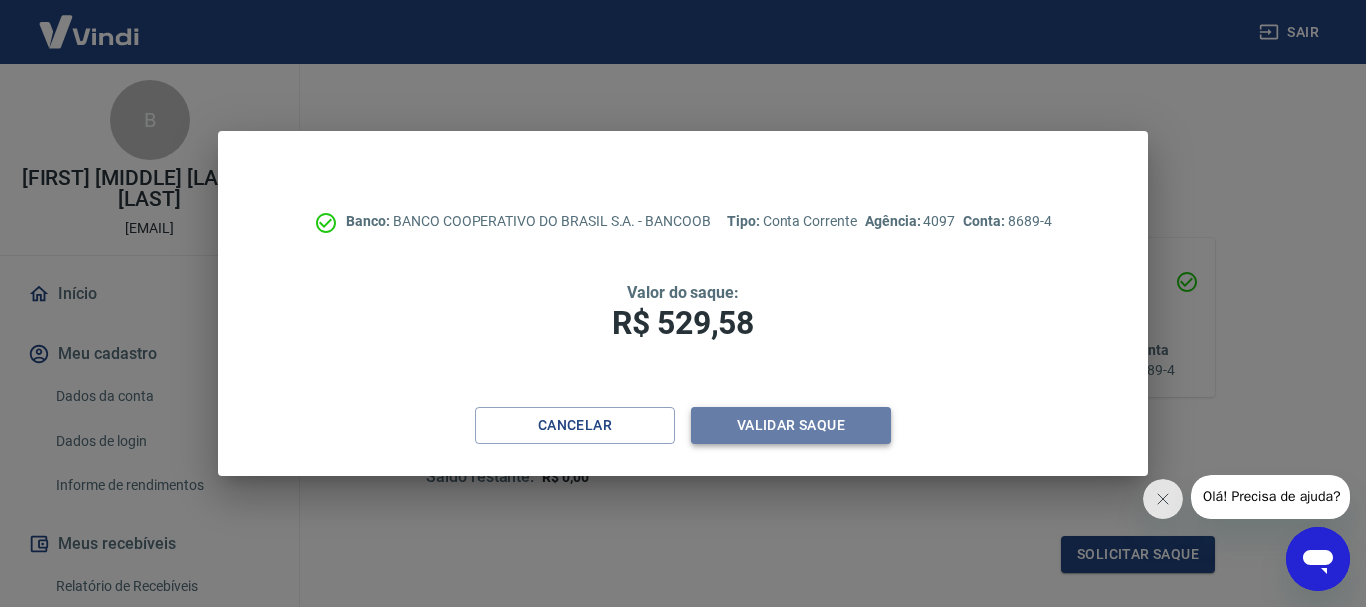 click on "Validar saque" at bounding box center (791, 425) 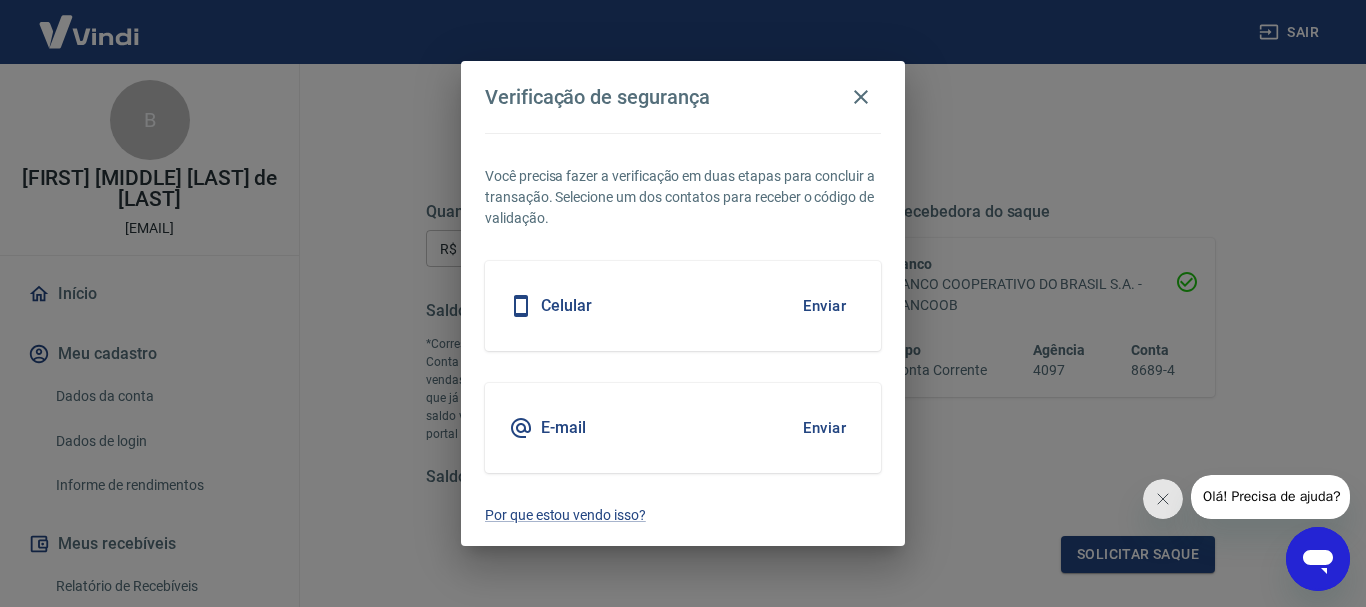 click on "Celular Enviar" at bounding box center (683, 306) 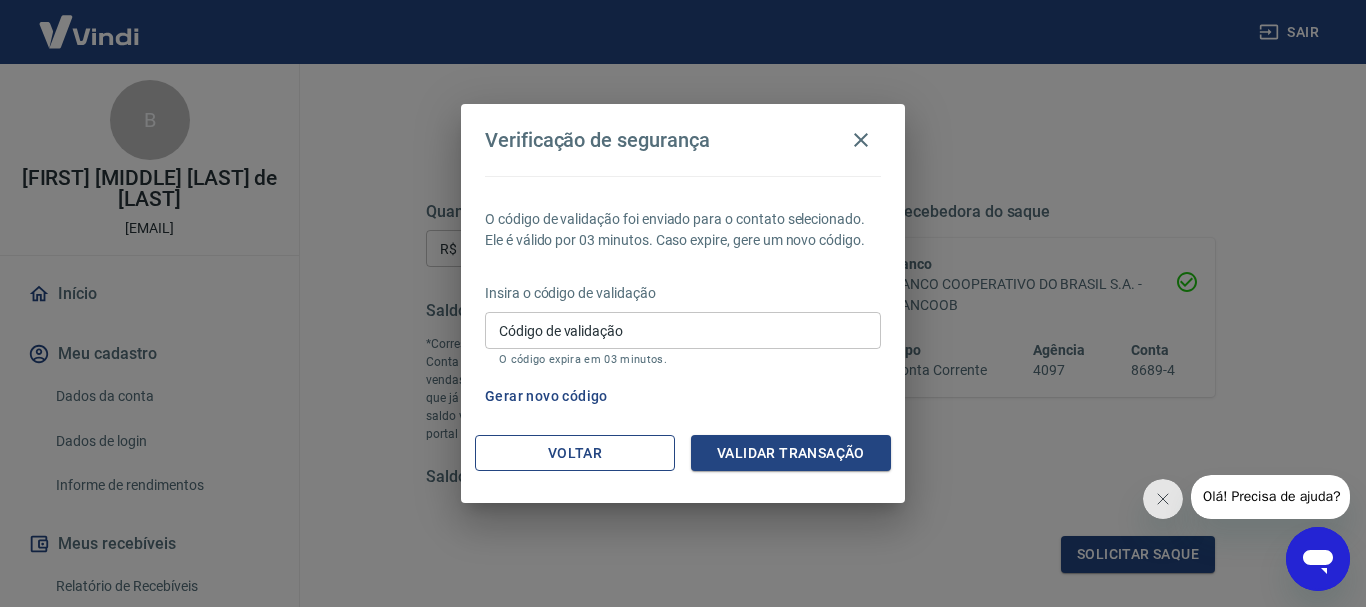 click on "Voltar" at bounding box center (575, 453) 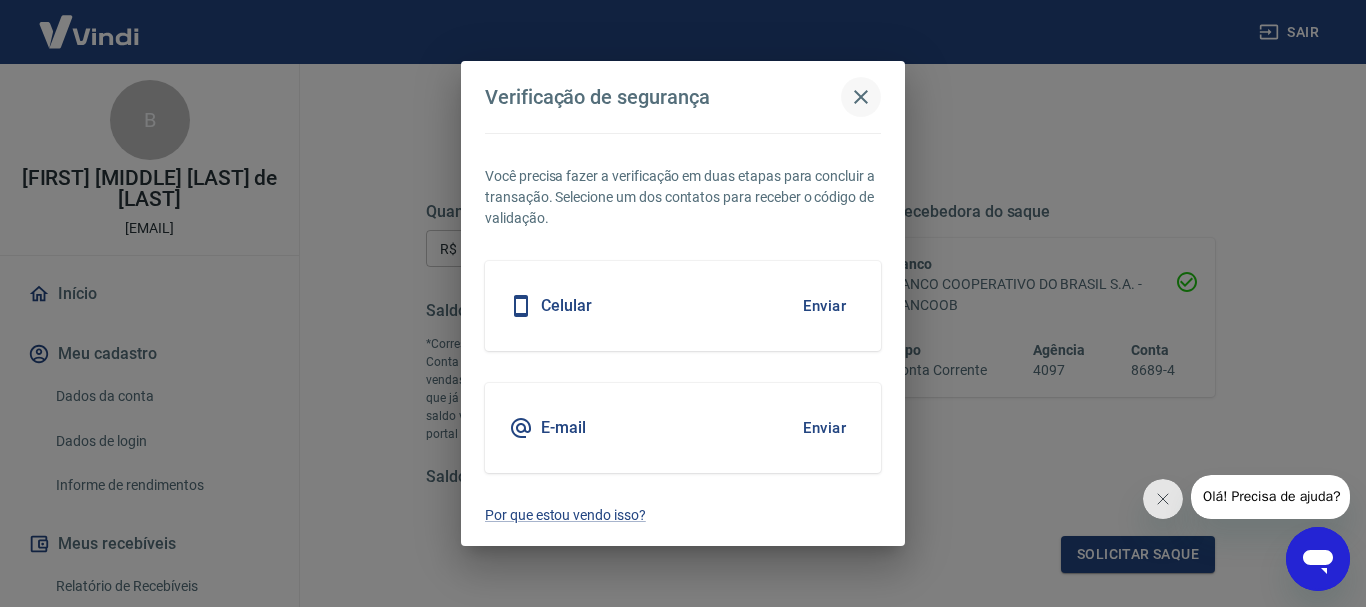 click 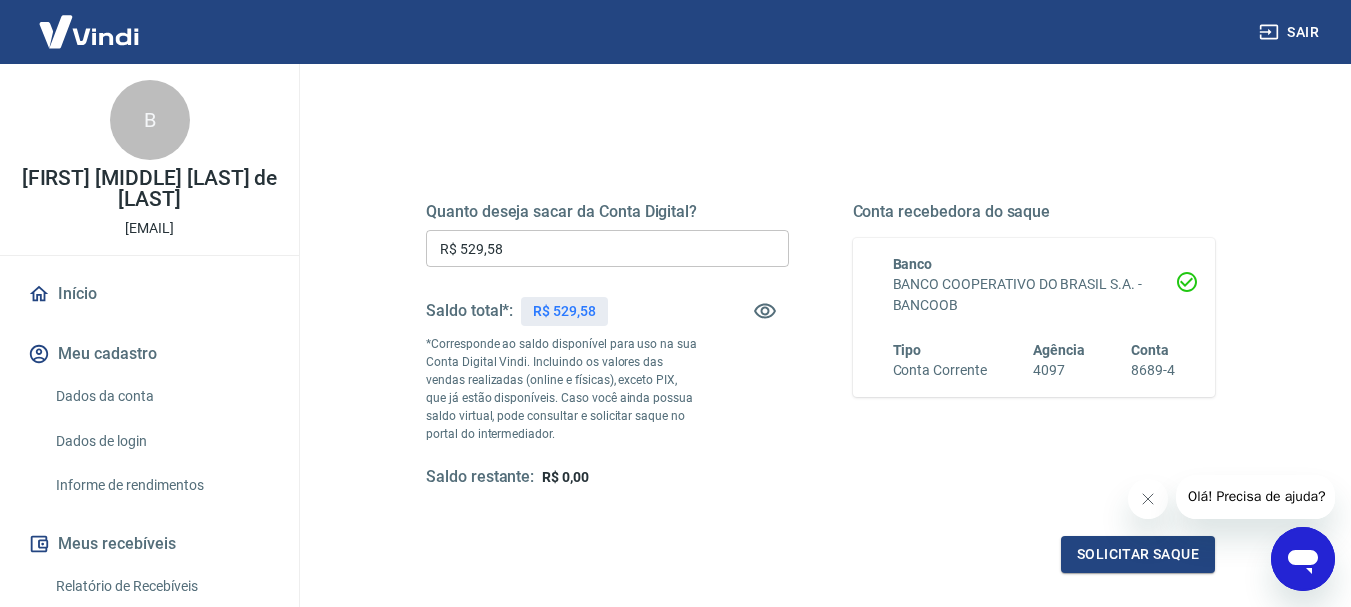 scroll, scrollTop: 67, scrollLeft: 0, axis: vertical 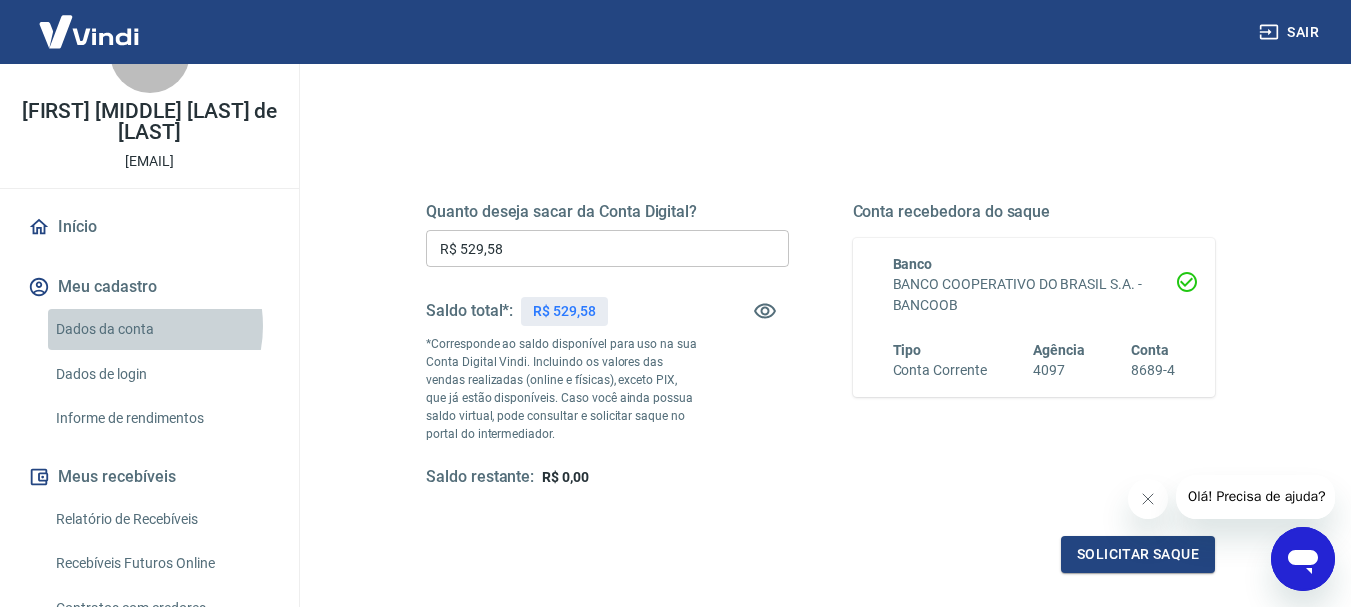 click on "Dados da conta" at bounding box center [161, 329] 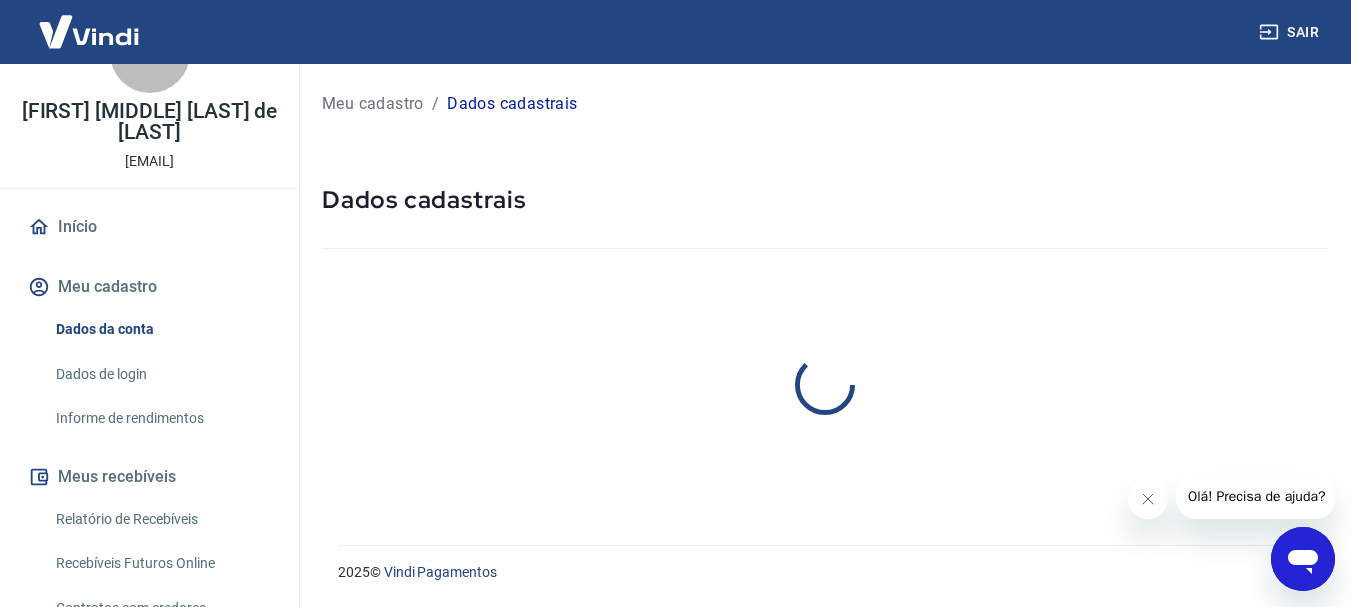 scroll, scrollTop: 0, scrollLeft: 0, axis: both 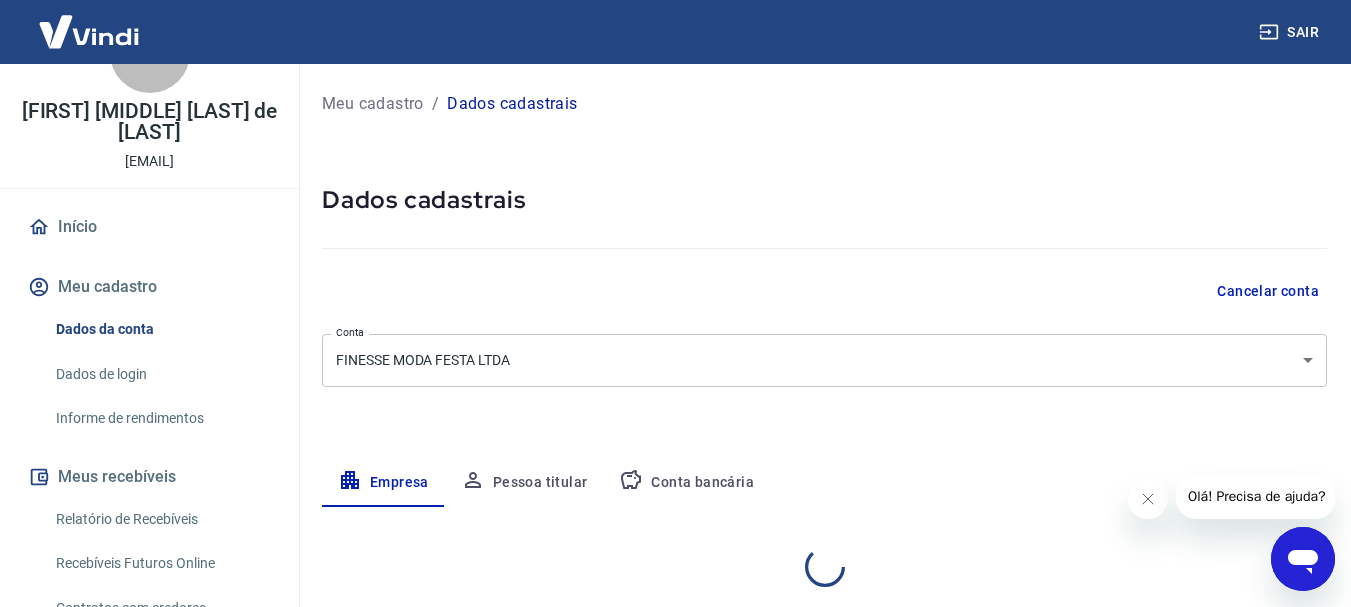 select on "MG" 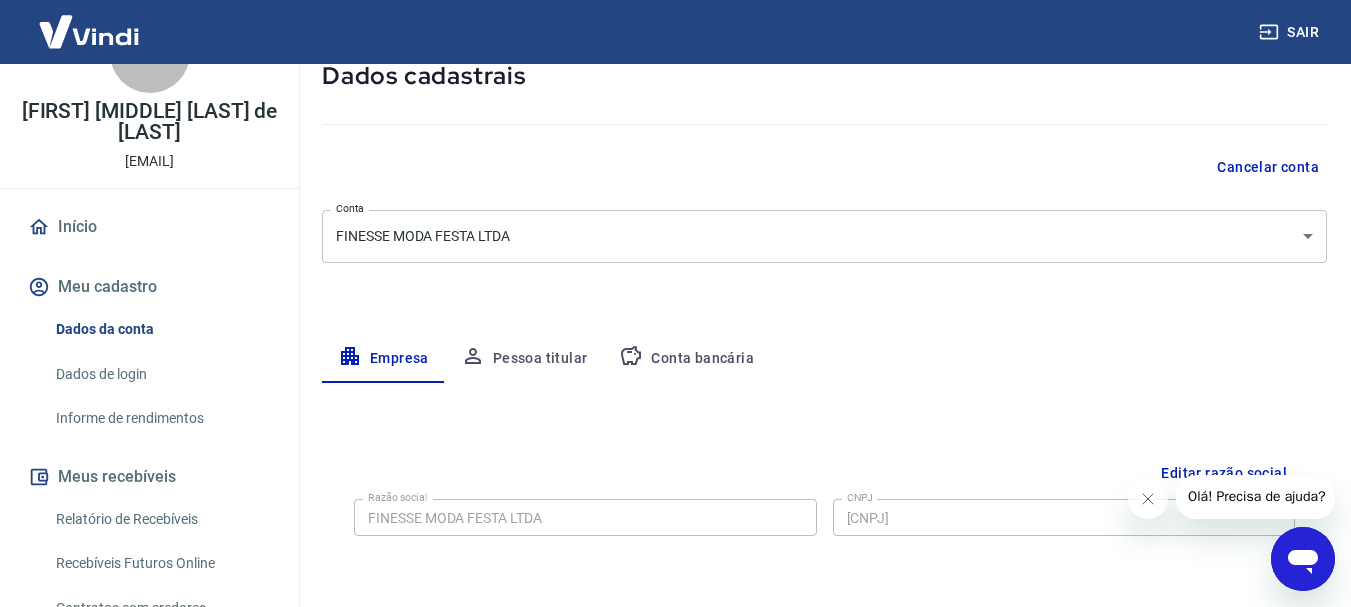 scroll, scrollTop: 0, scrollLeft: 0, axis: both 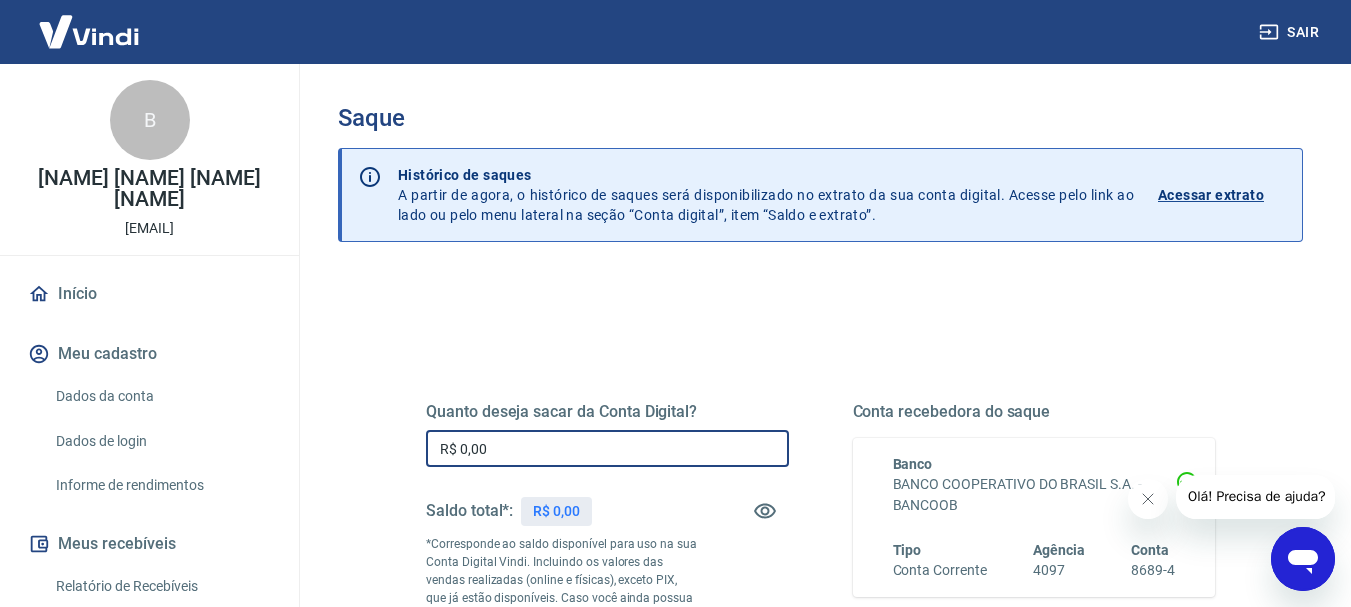 click on "R$ 0,00" at bounding box center [607, 448] 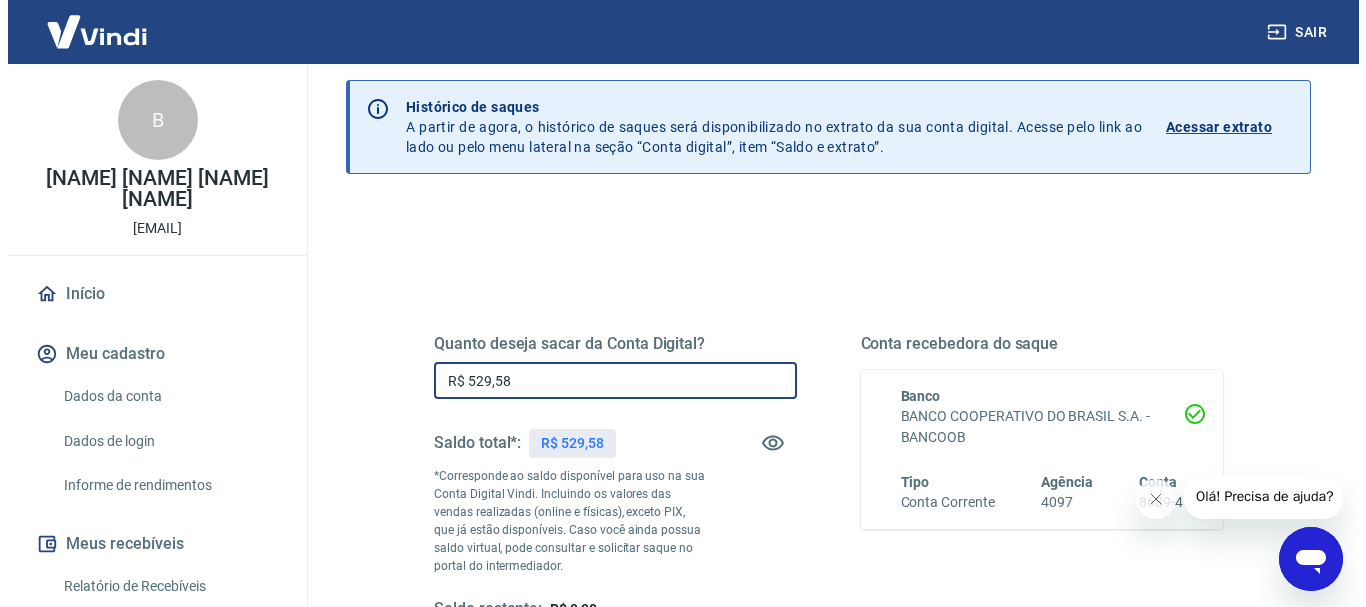 scroll, scrollTop: 400, scrollLeft: 0, axis: vertical 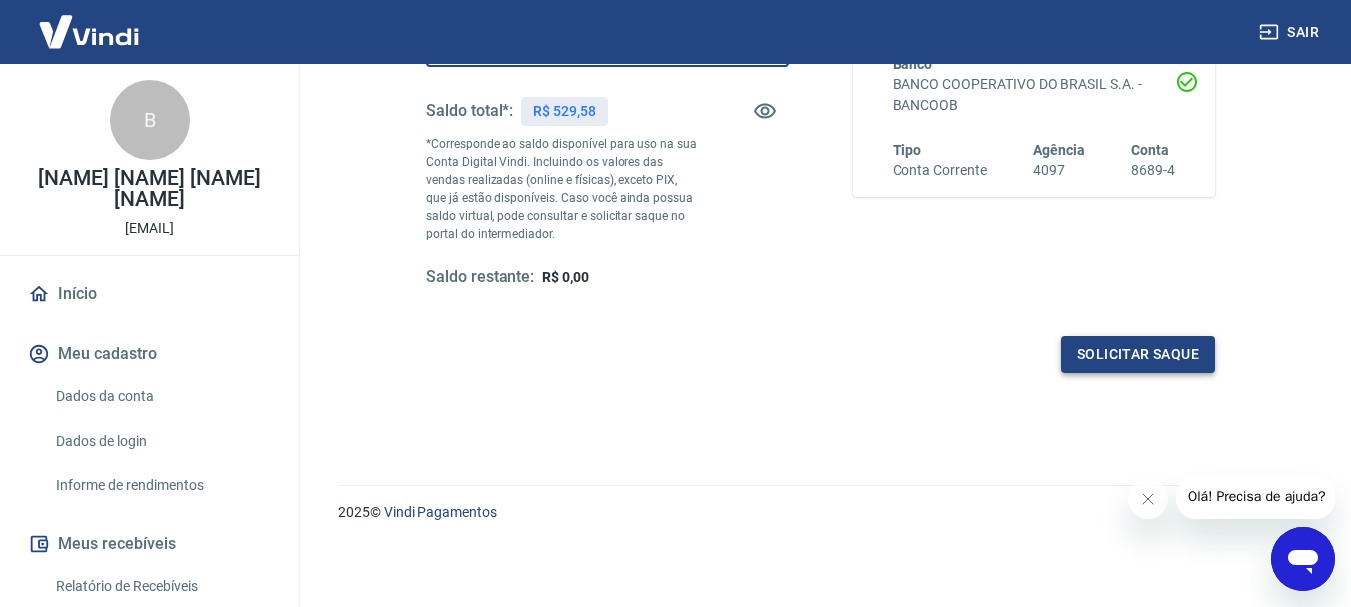 type on "R$ 529,58" 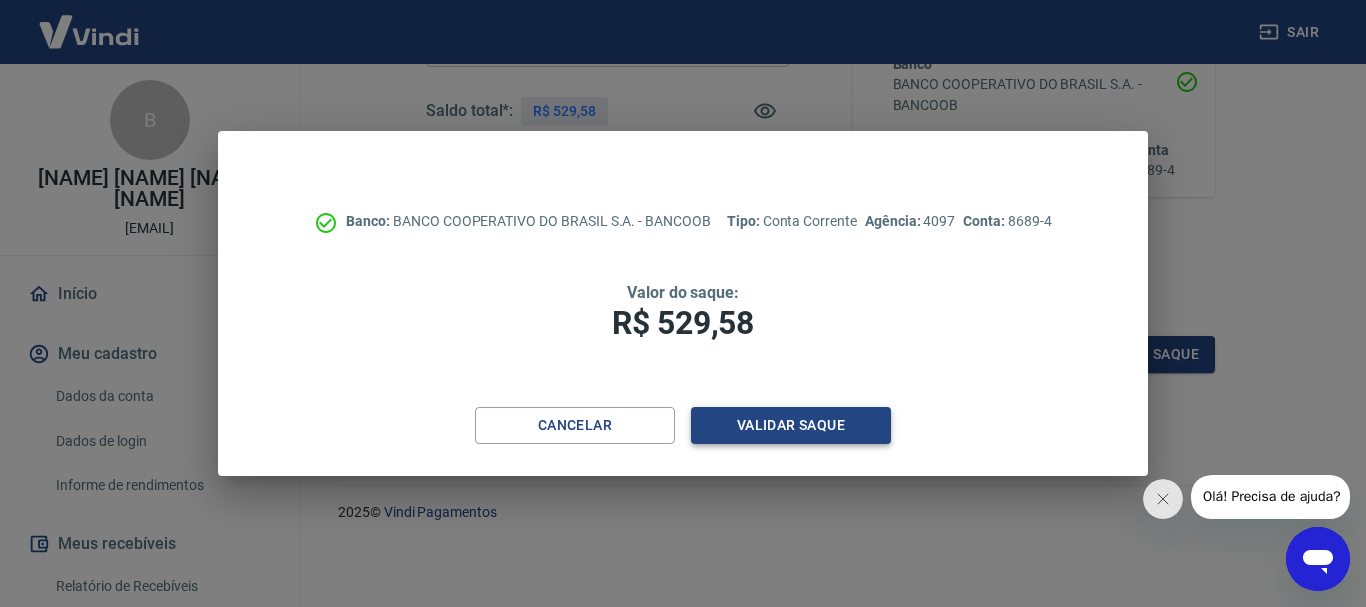 click on "Validar saque" at bounding box center [791, 425] 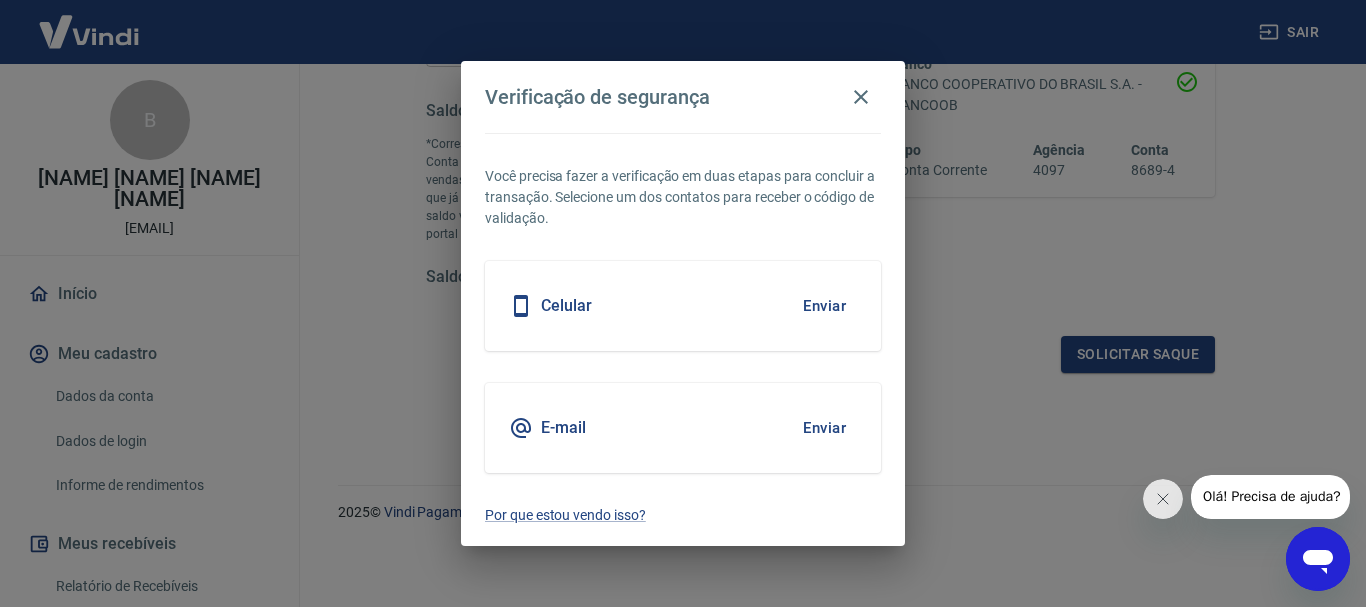 click on "Enviar" at bounding box center [824, 428] 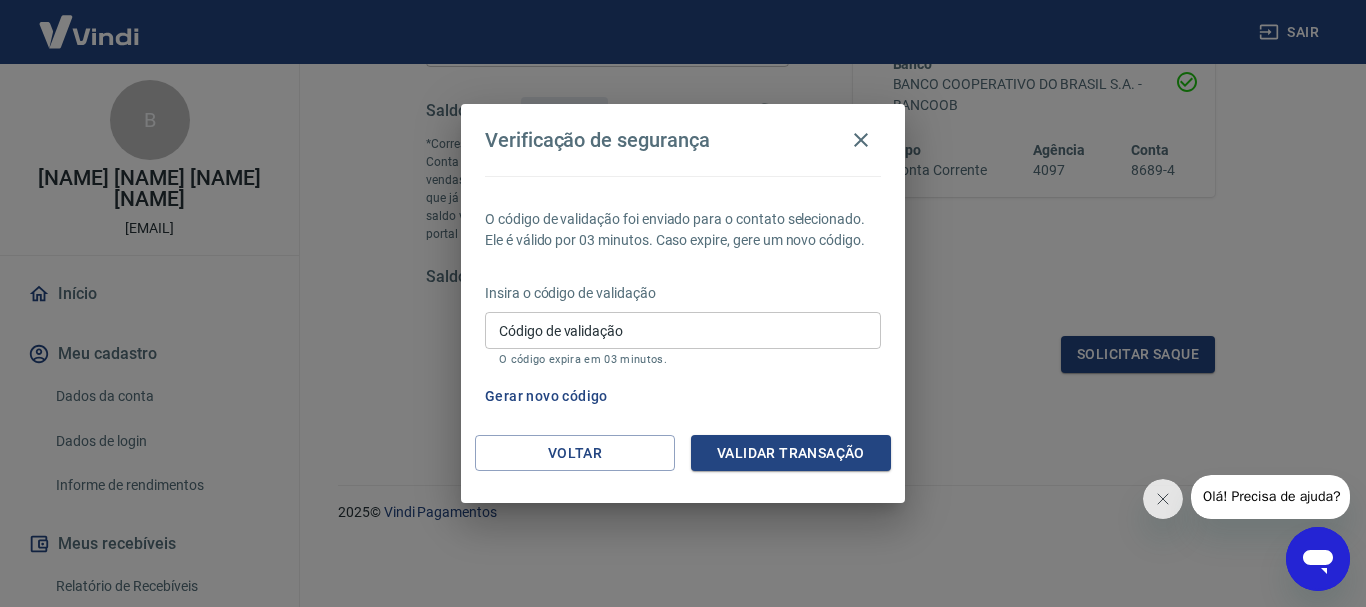 click on "Código de validação" at bounding box center [683, 330] 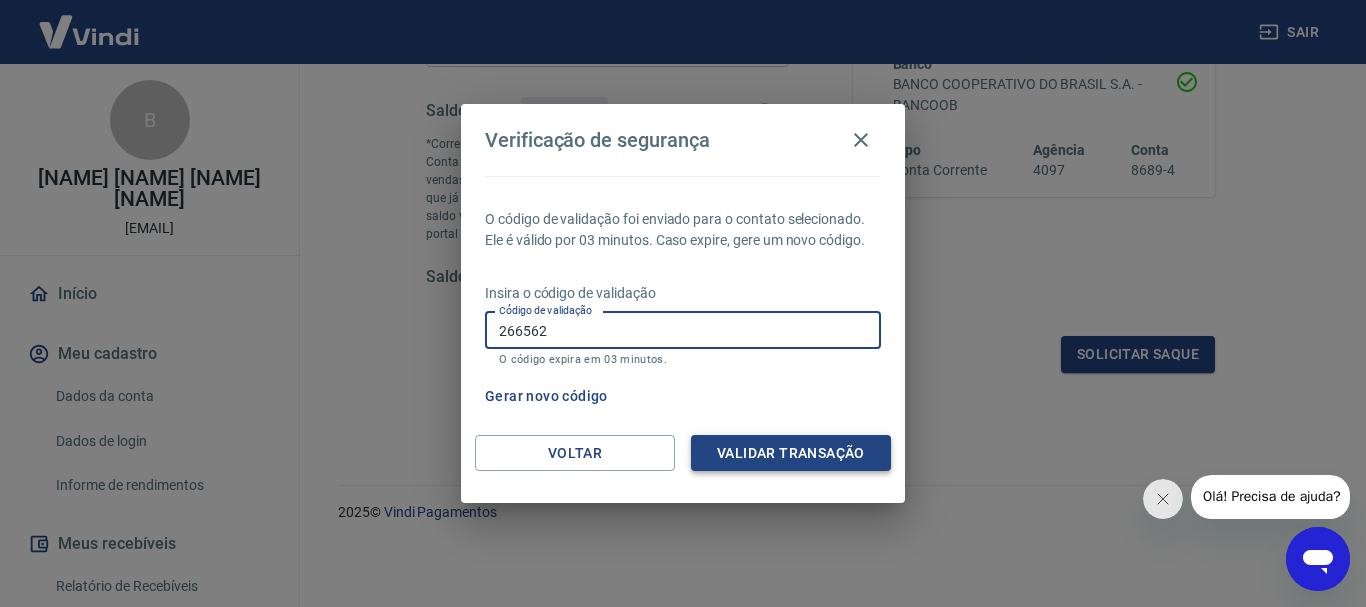 type on "266562" 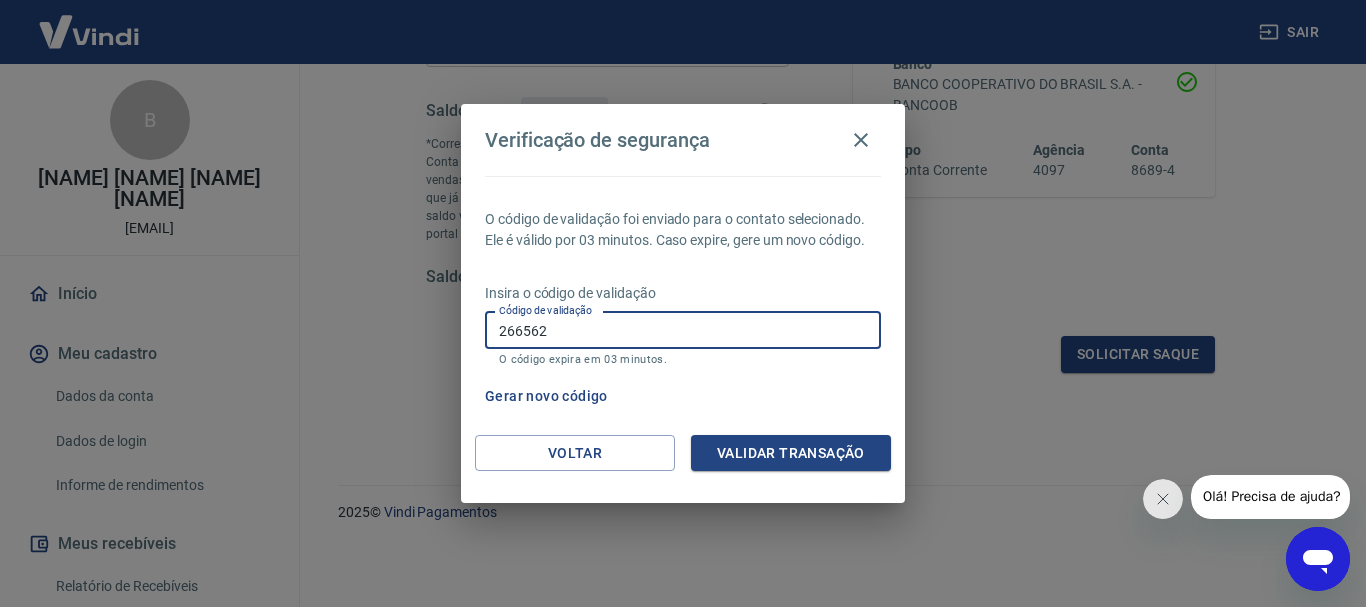 click on "Validar transação" at bounding box center [791, 453] 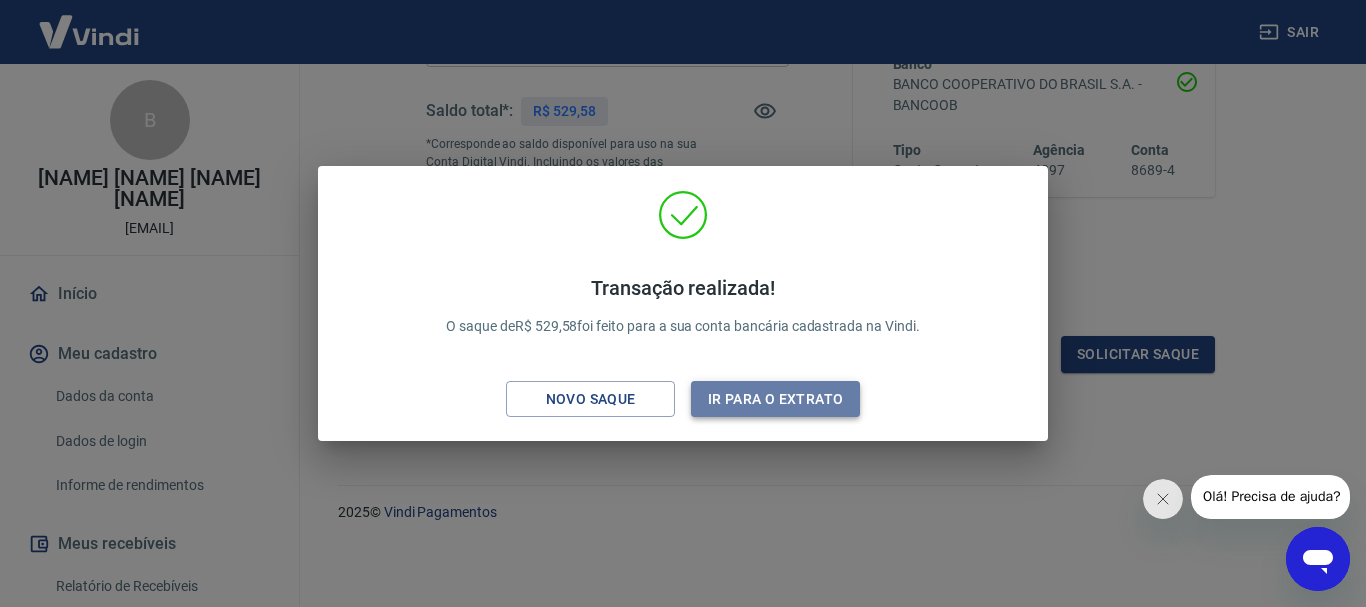 click on "Ir para o extrato" at bounding box center (775, 399) 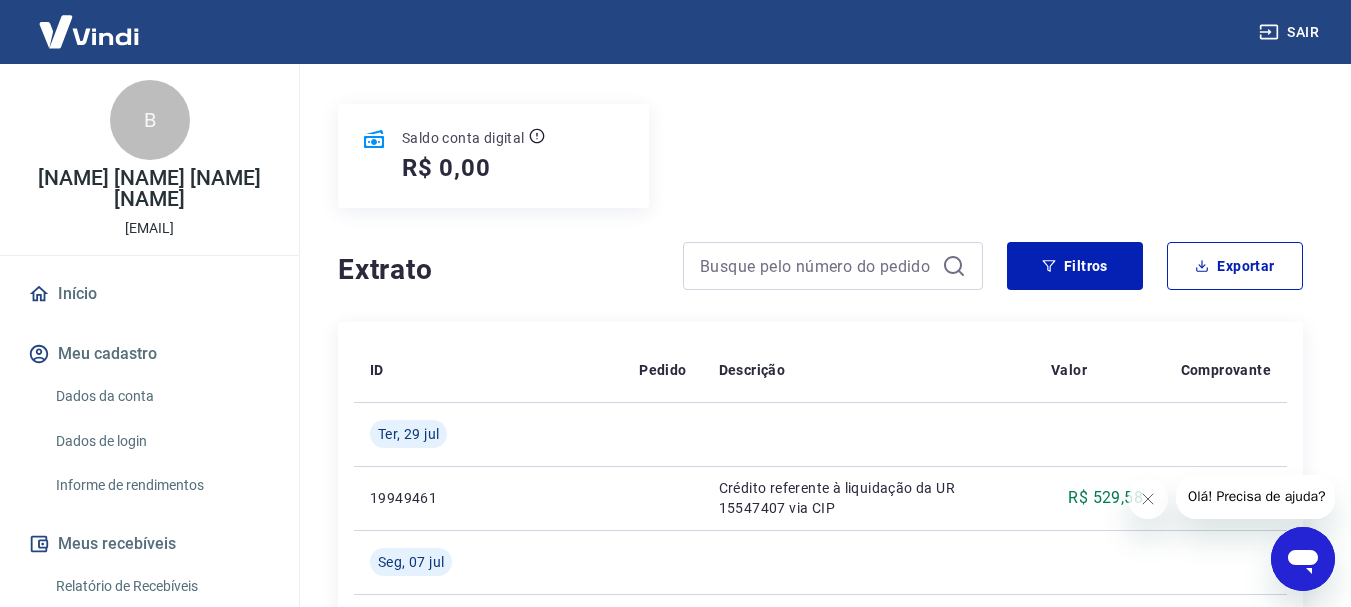 scroll, scrollTop: 200, scrollLeft: 0, axis: vertical 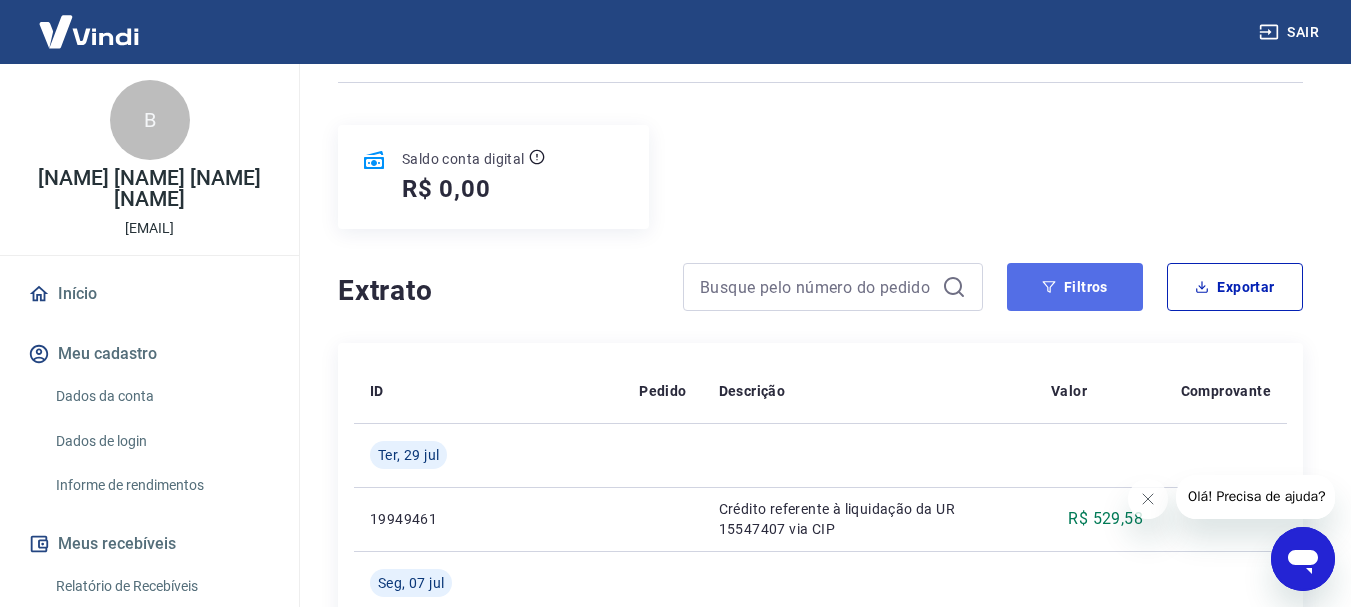 click on "Filtros" at bounding box center [1075, 287] 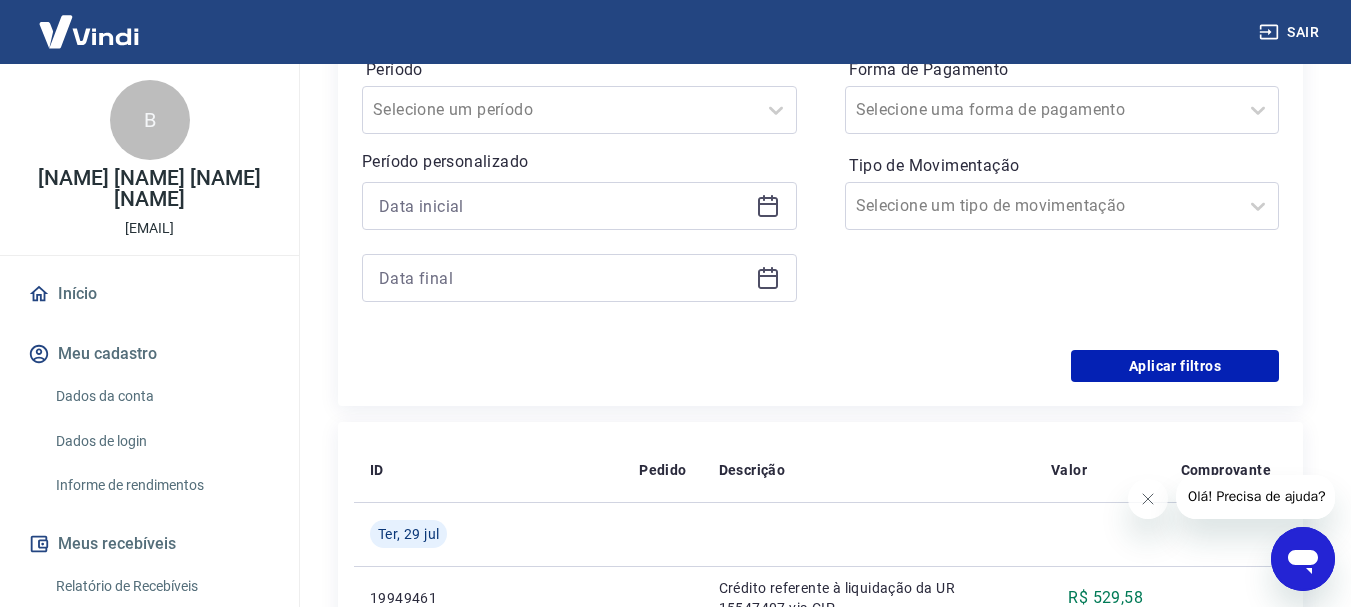 scroll, scrollTop: 600, scrollLeft: 0, axis: vertical 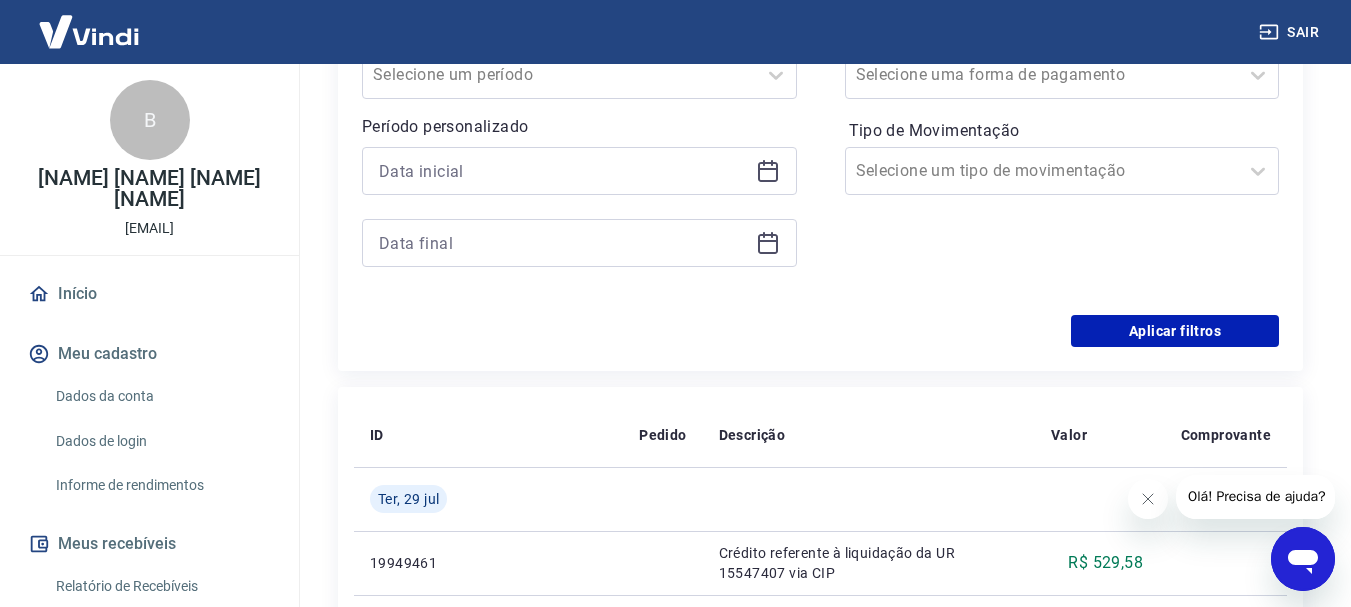 click 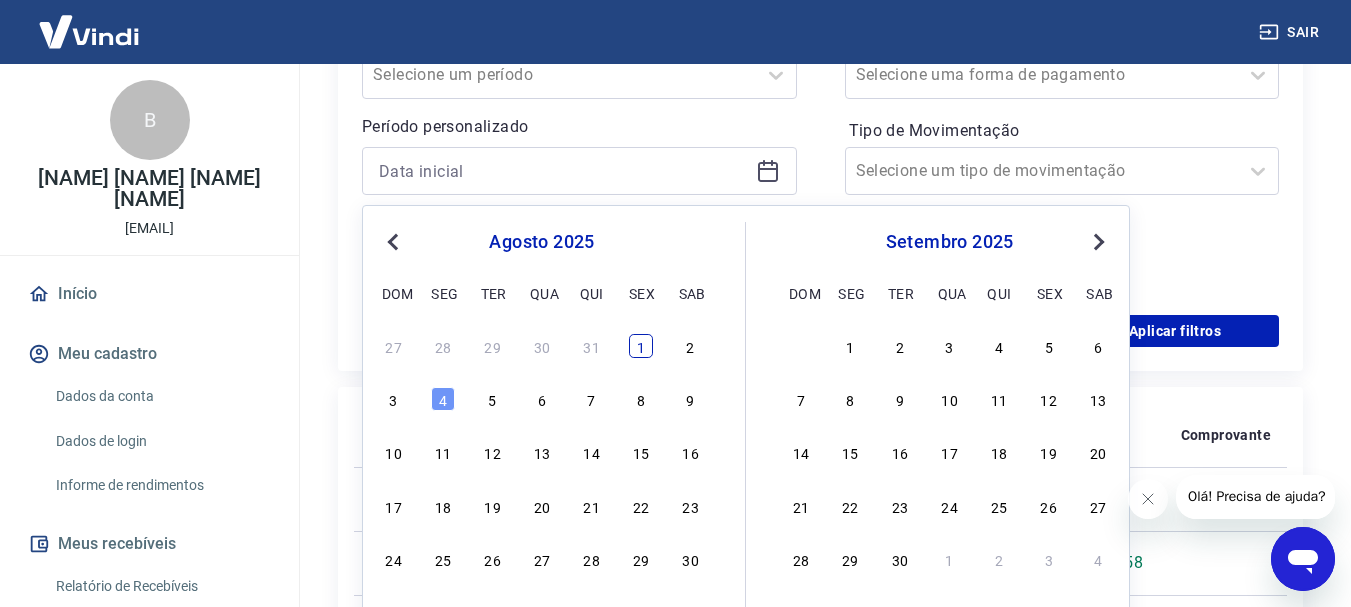 click on "1" at bounding box center (641, 346) 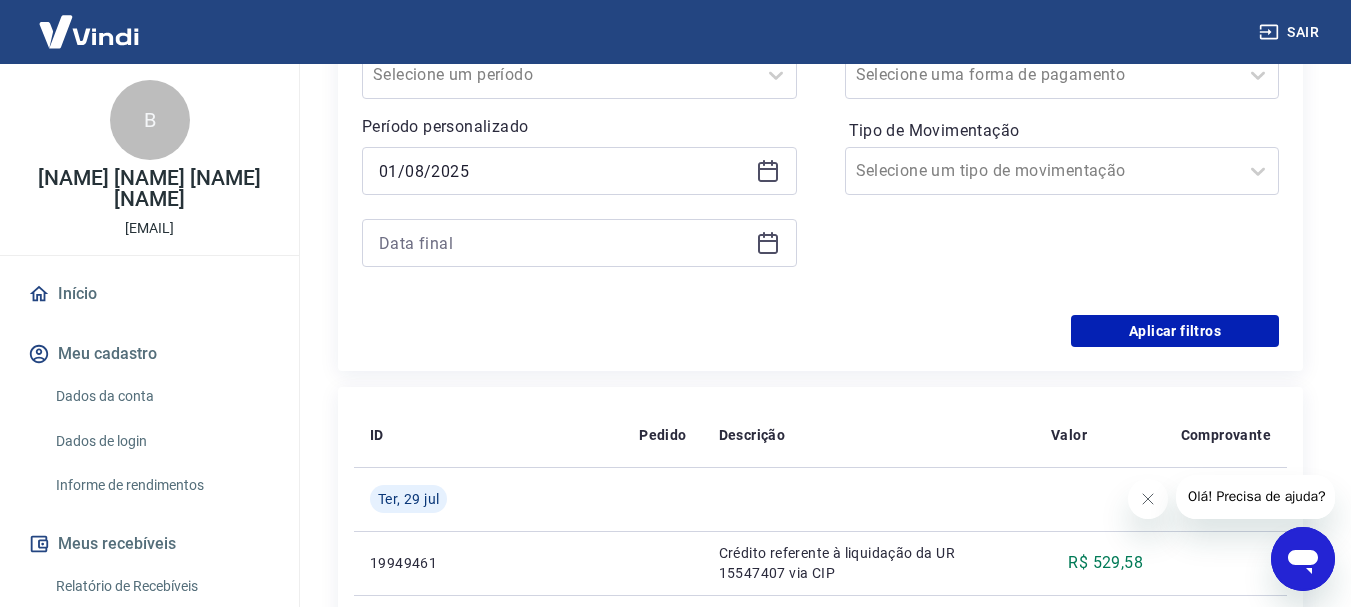 click 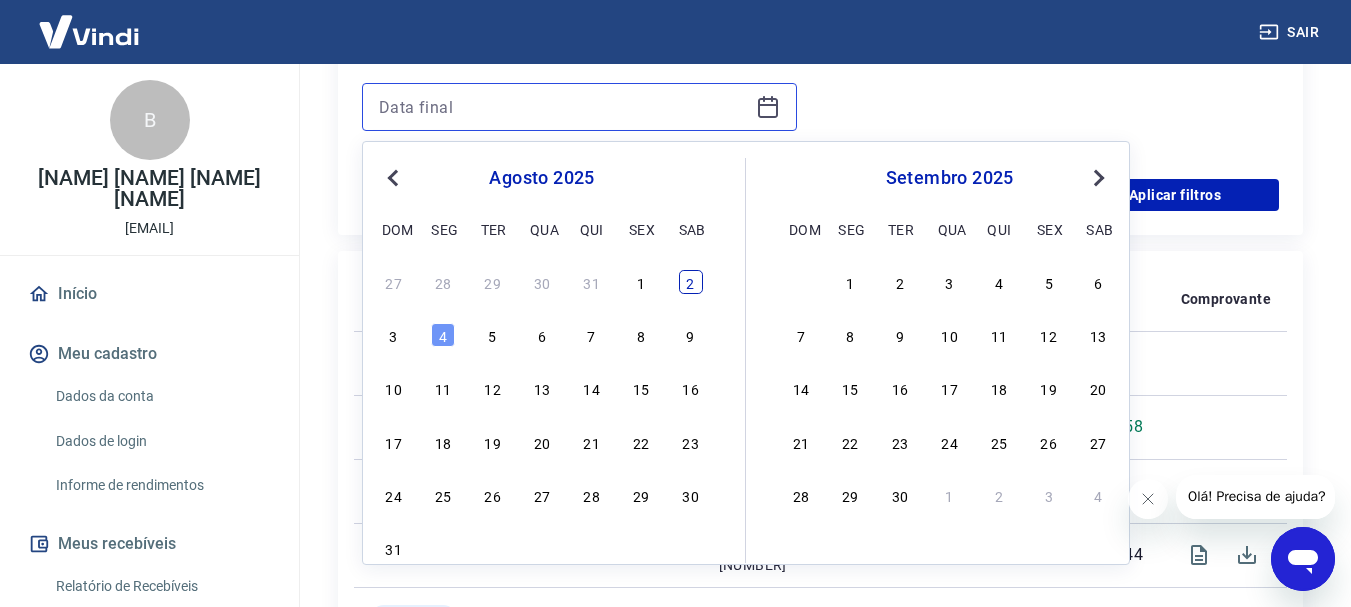 scroll, scrollTop: 800, scrollLeft: 0, axis: vertical 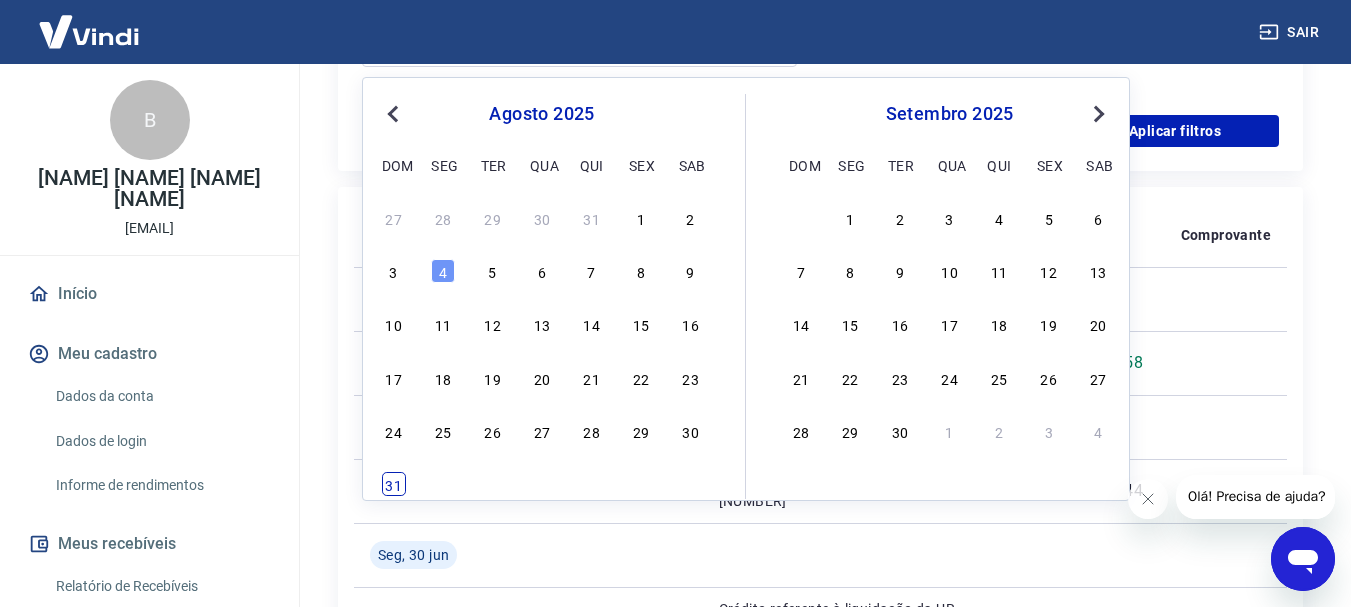 click on "31" at bounding box center [394, 484] 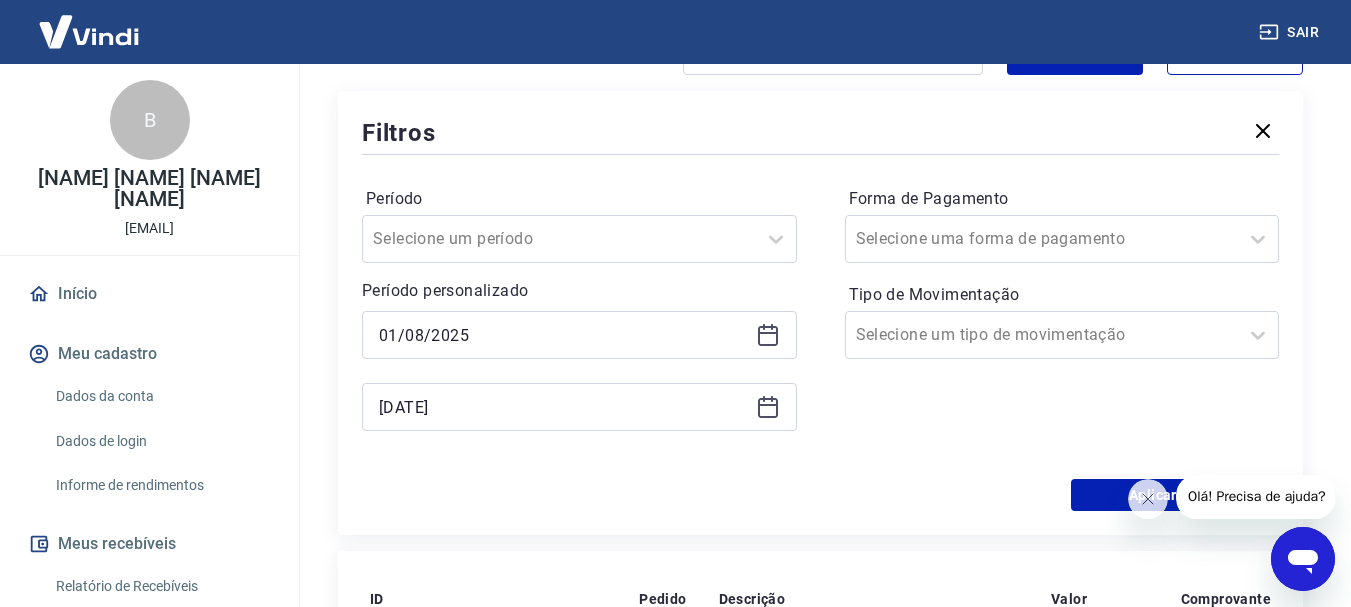 scroll, scrollTop: 500, scrollLeft: 0, axis: vertical 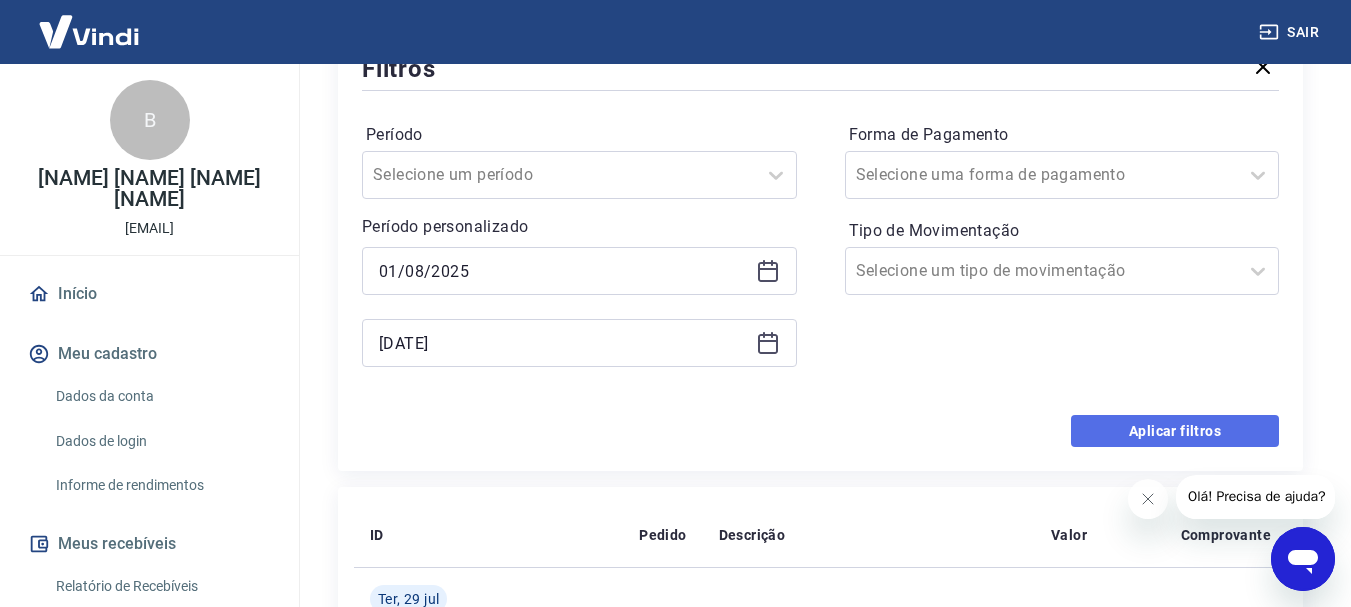 click on "Aplicar filtros" at bounding box center [1175, 431] 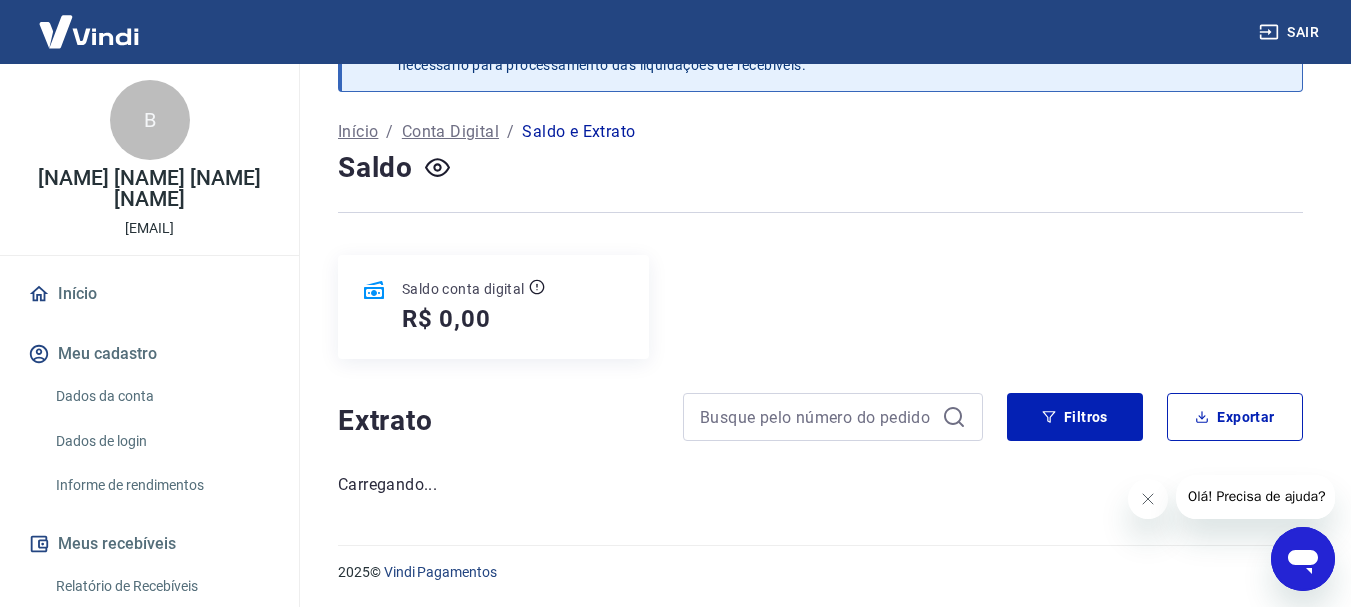 scroll, scrollTop: 335, scrollLeft: 0, axis: vertical 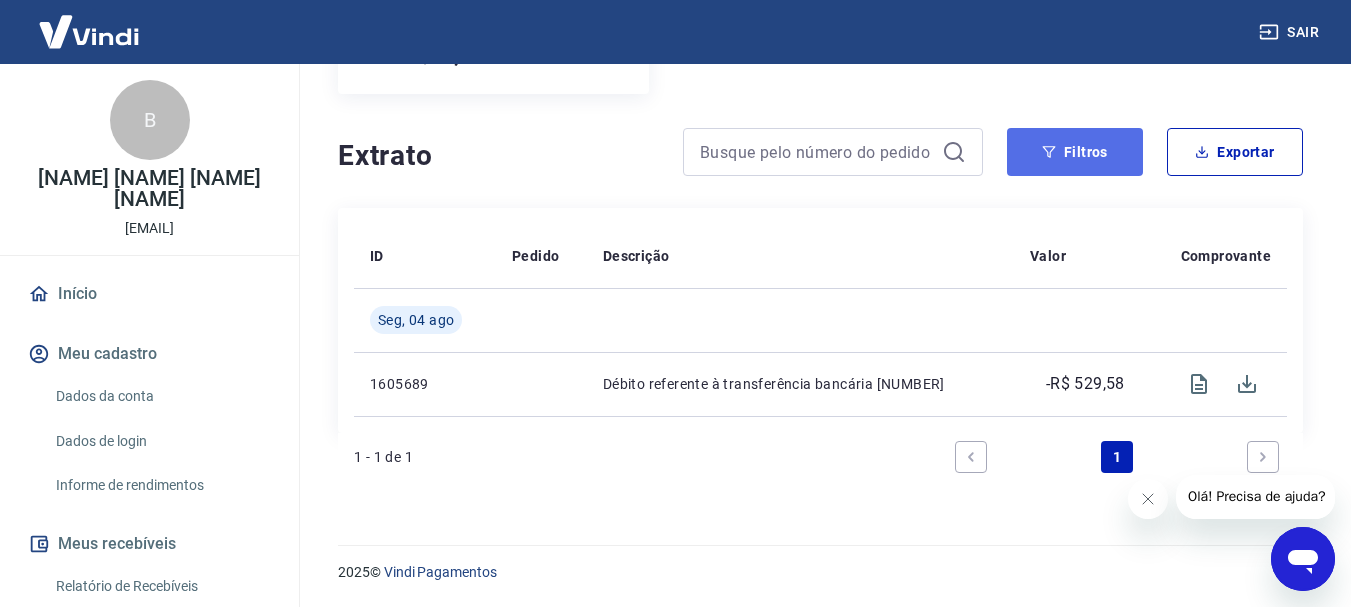 click on "Filtros" at bounding box center [1075, 152] 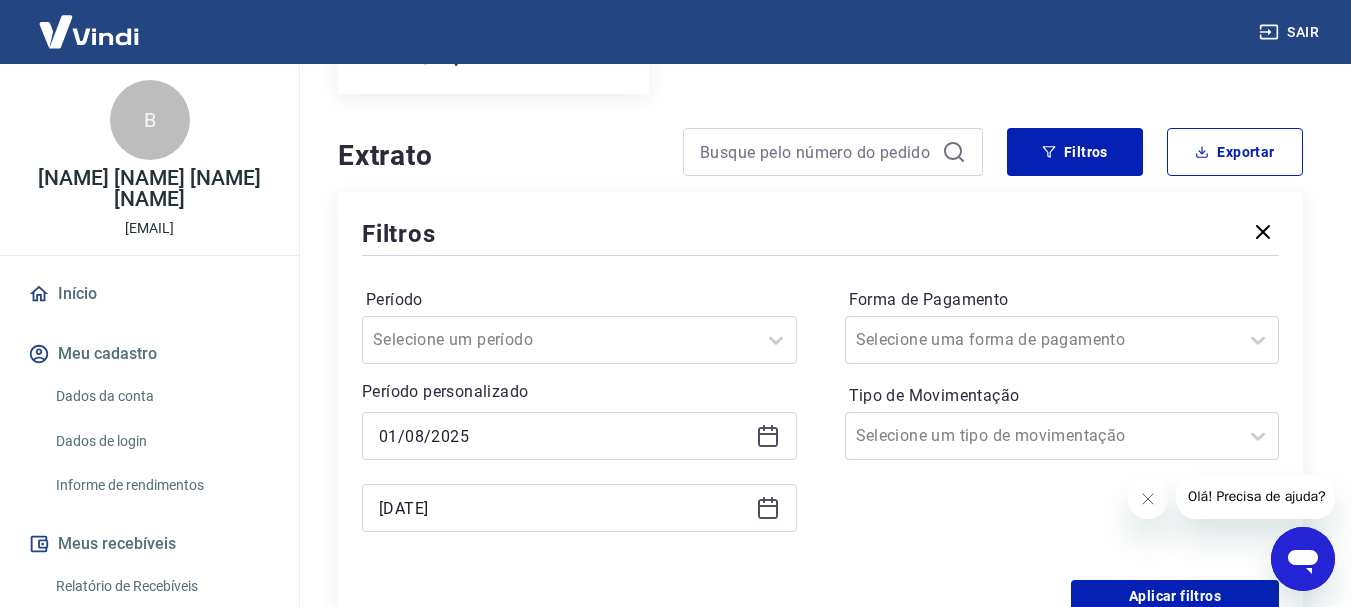 click 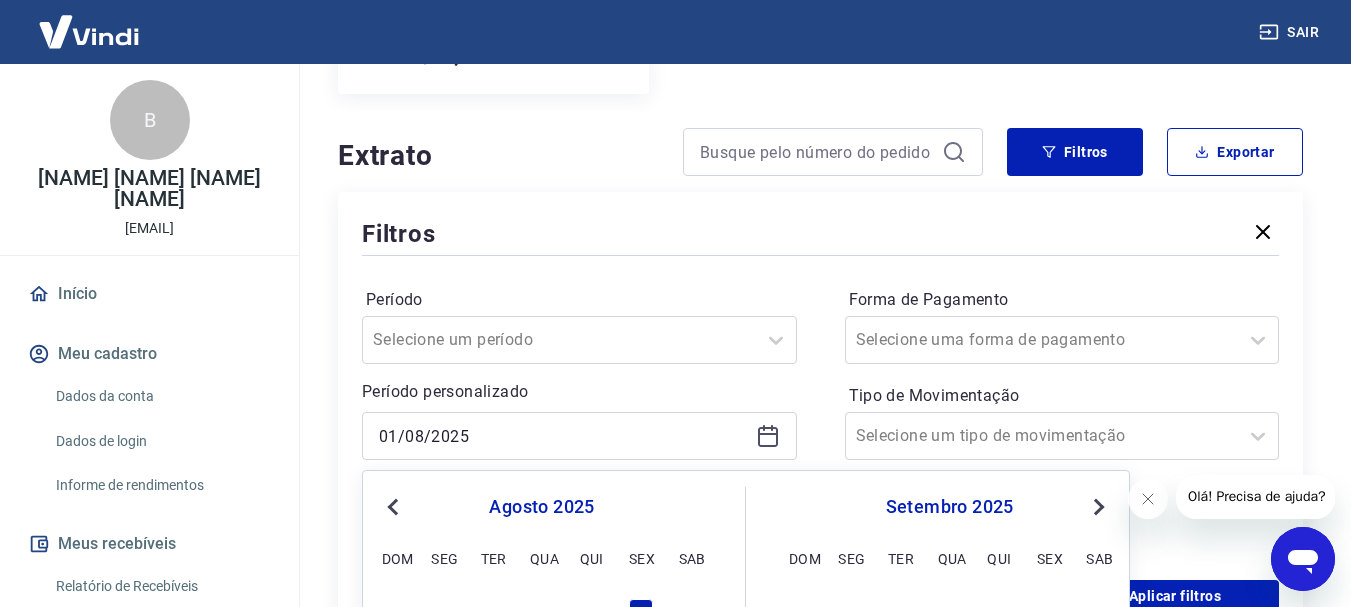 click on "Previous Month" at bounding box center [395, 506] 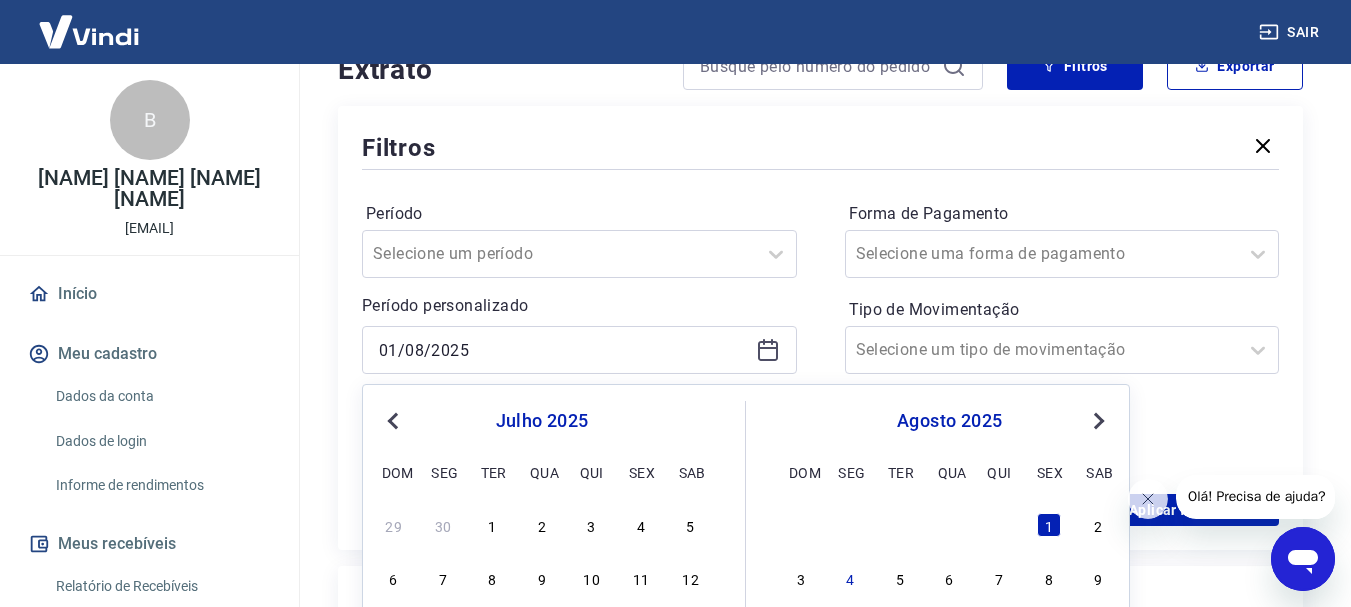 scroll, scrollTop: 535, scrollLeft: 0, axis: vertical 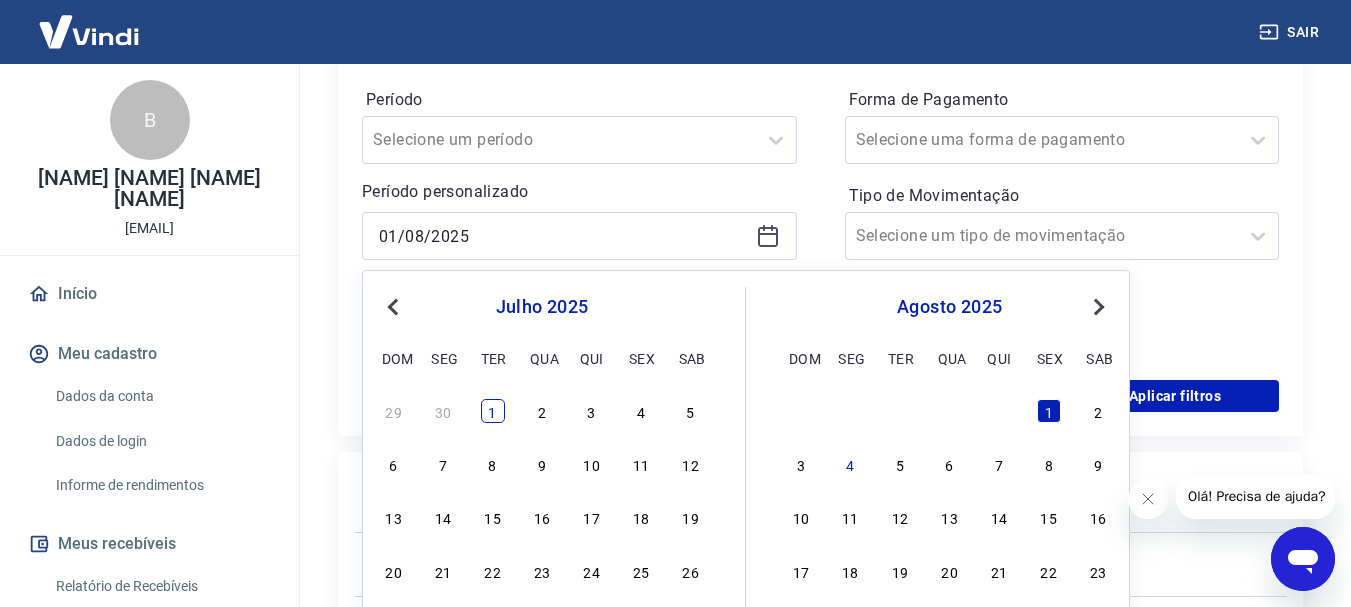 click on "1" at bounding box center (493, 411) 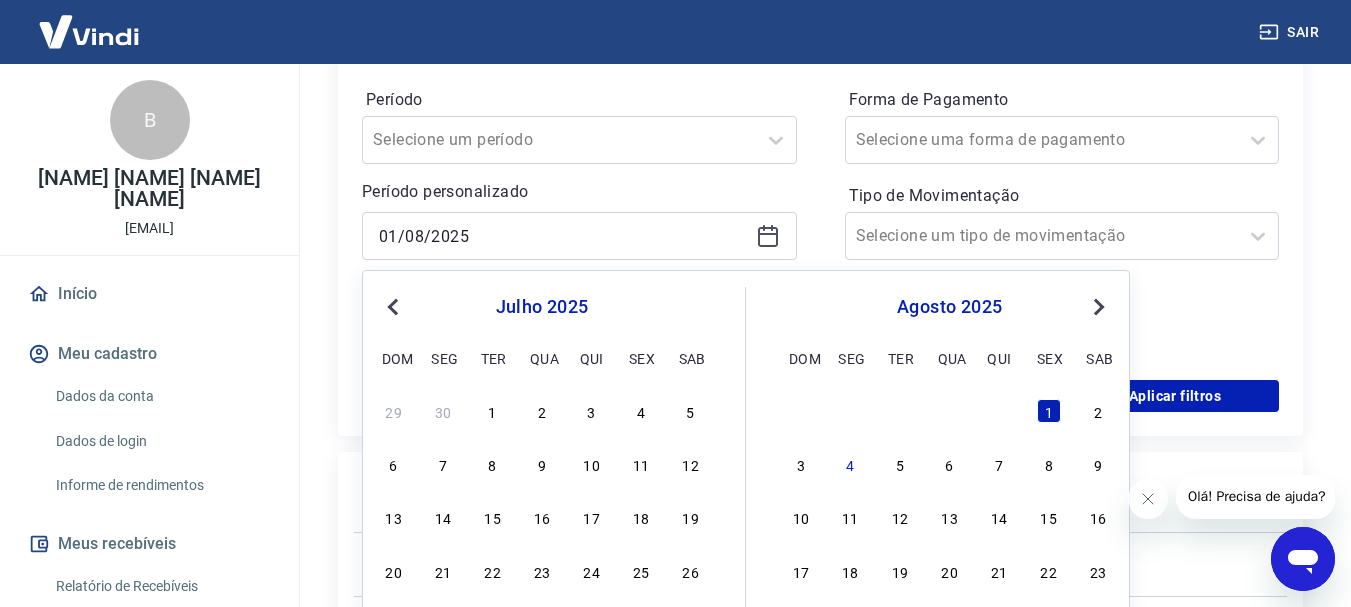 type on "01/07/2025" 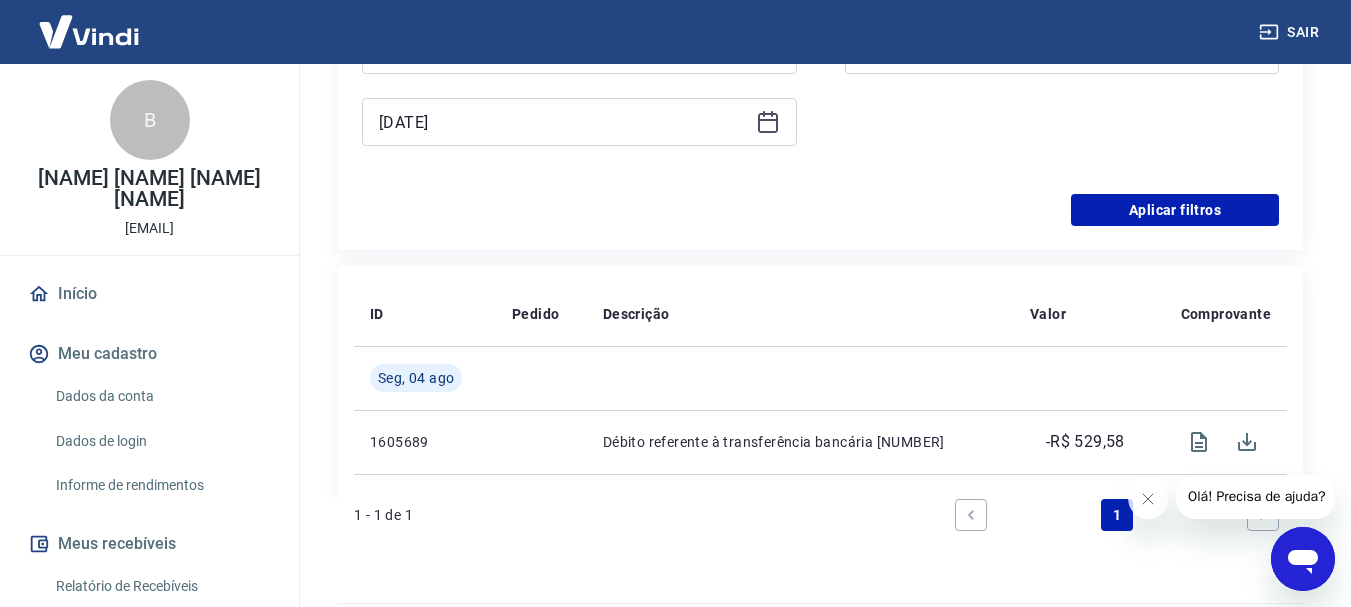 scroll, scrollTop: 735, scrollLeft: 0, axis: vertical 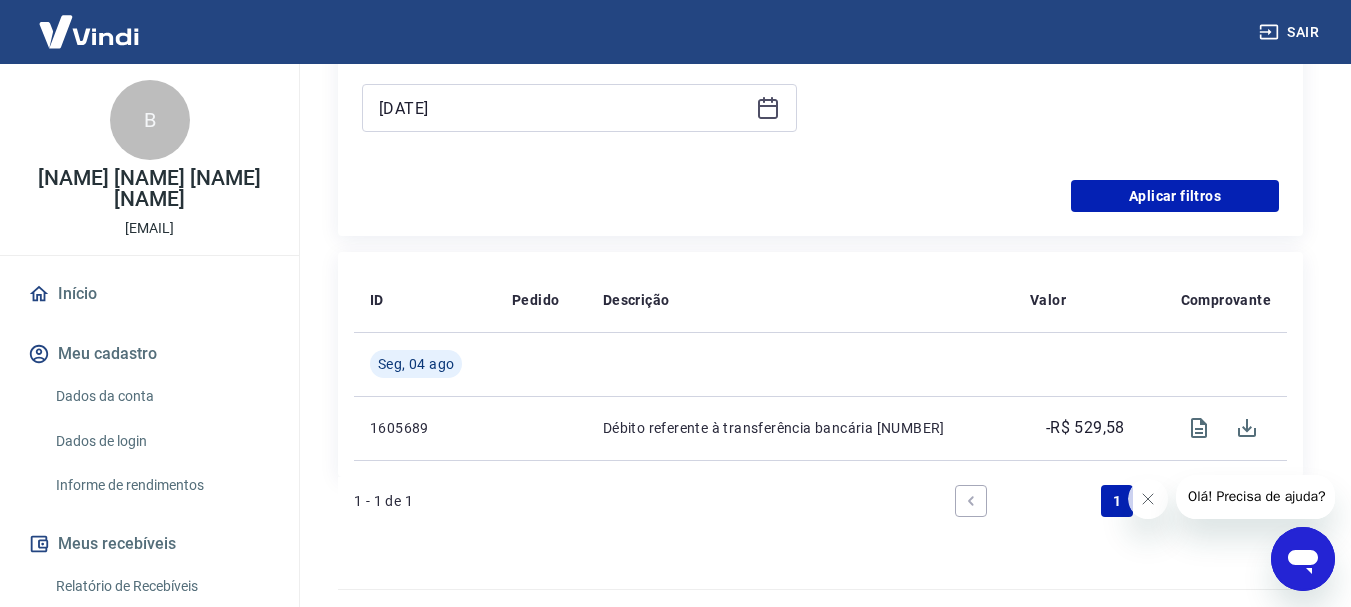 click 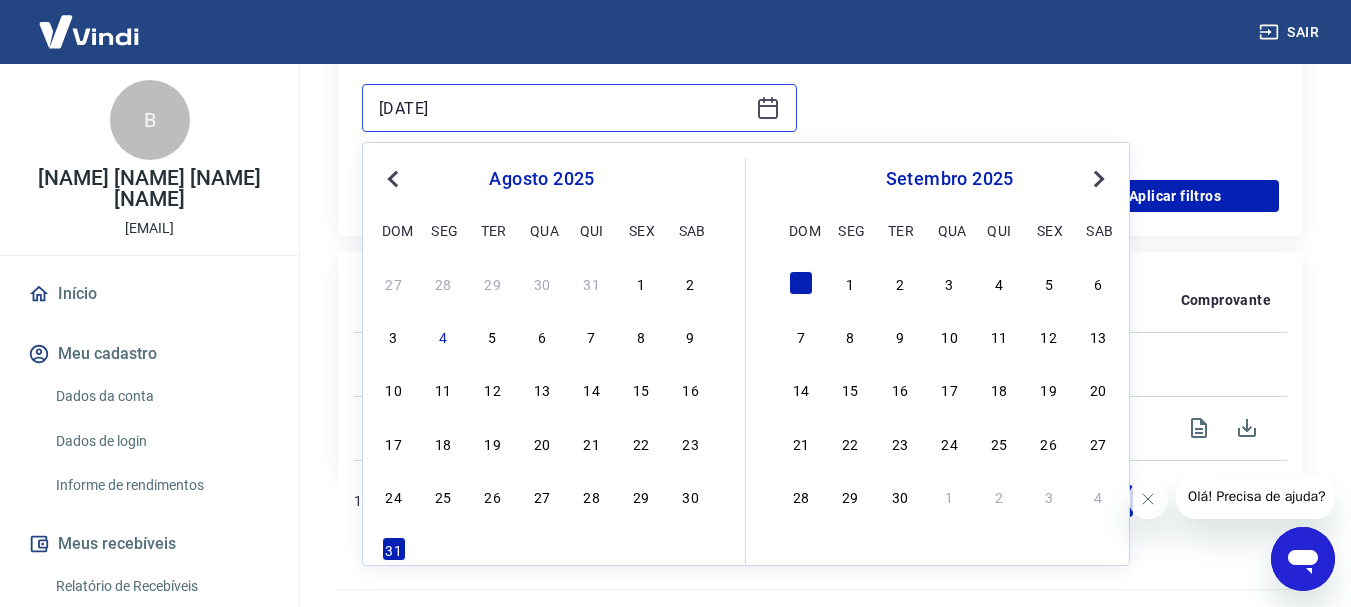 scroll, scrollTop: 779, scrollLeft: 0, axis: vertical 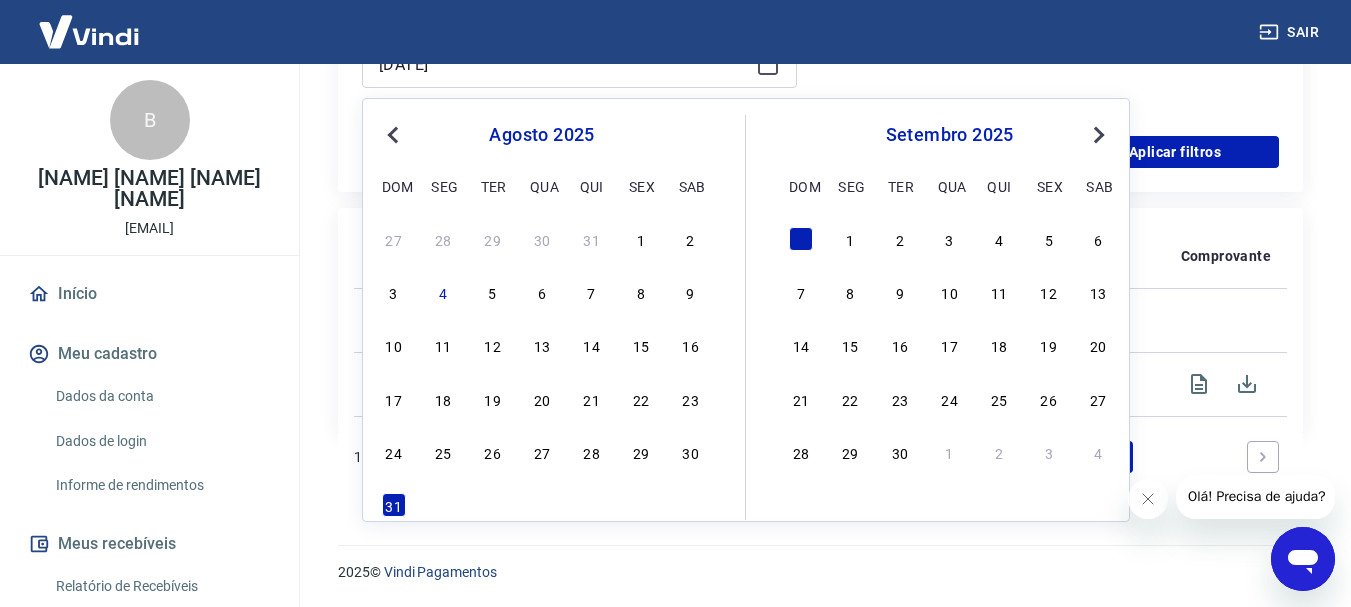 click on "Previous Month" at bounding box center [395, 134] 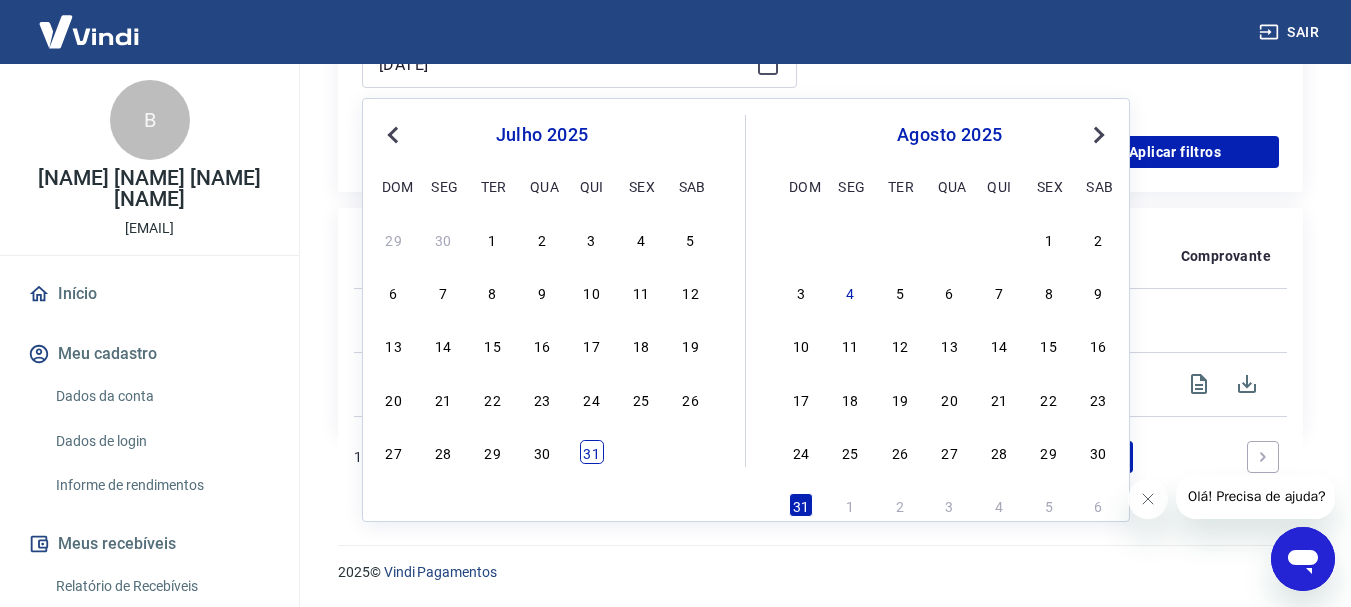 click on "31" at bounding box center (592, 452) 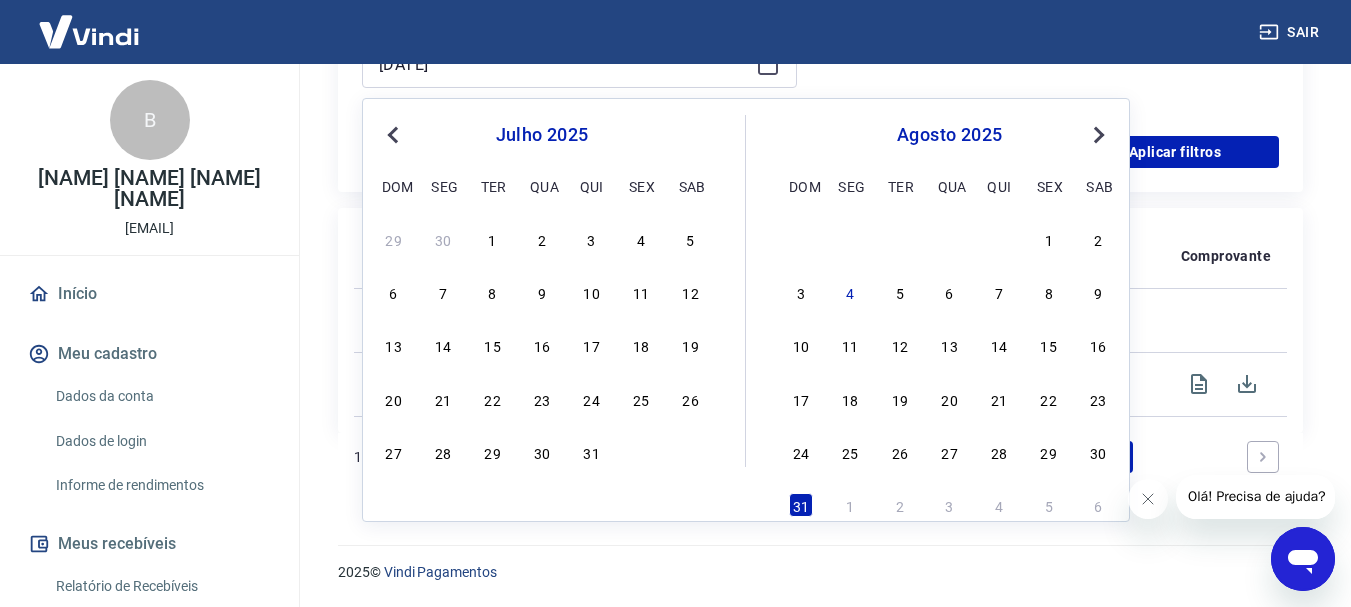 type on "31/07/2025" 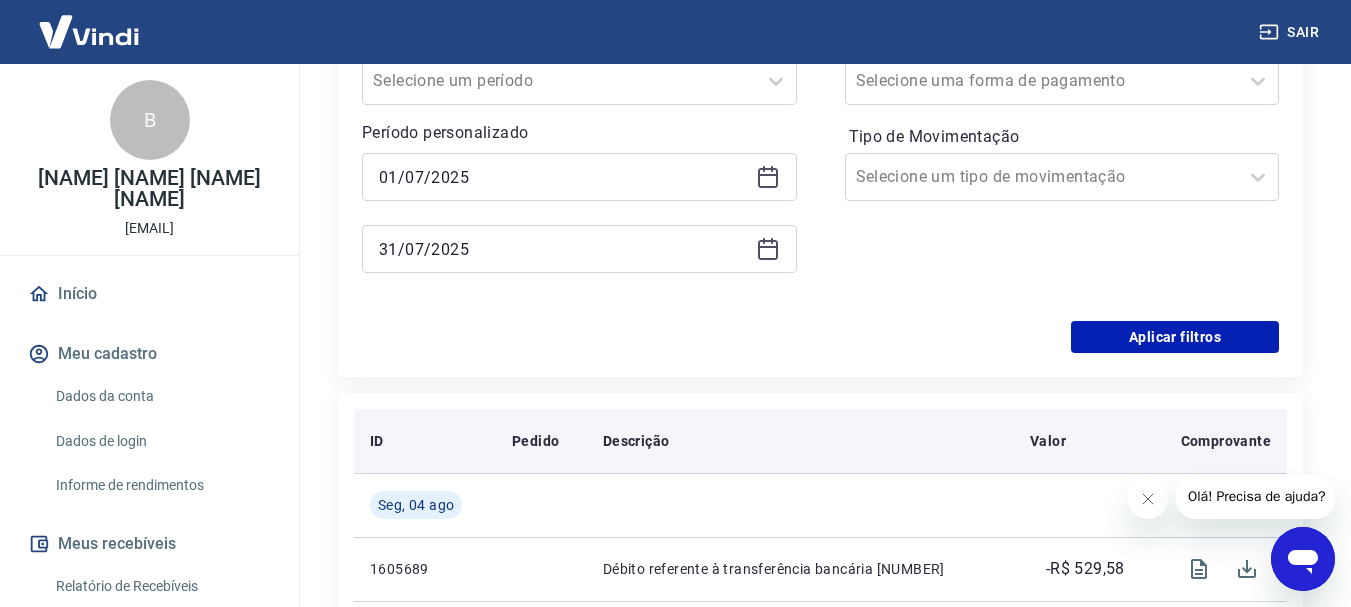 scroll, scrollTop: 579, scrollLeft: 0, axis: vertical 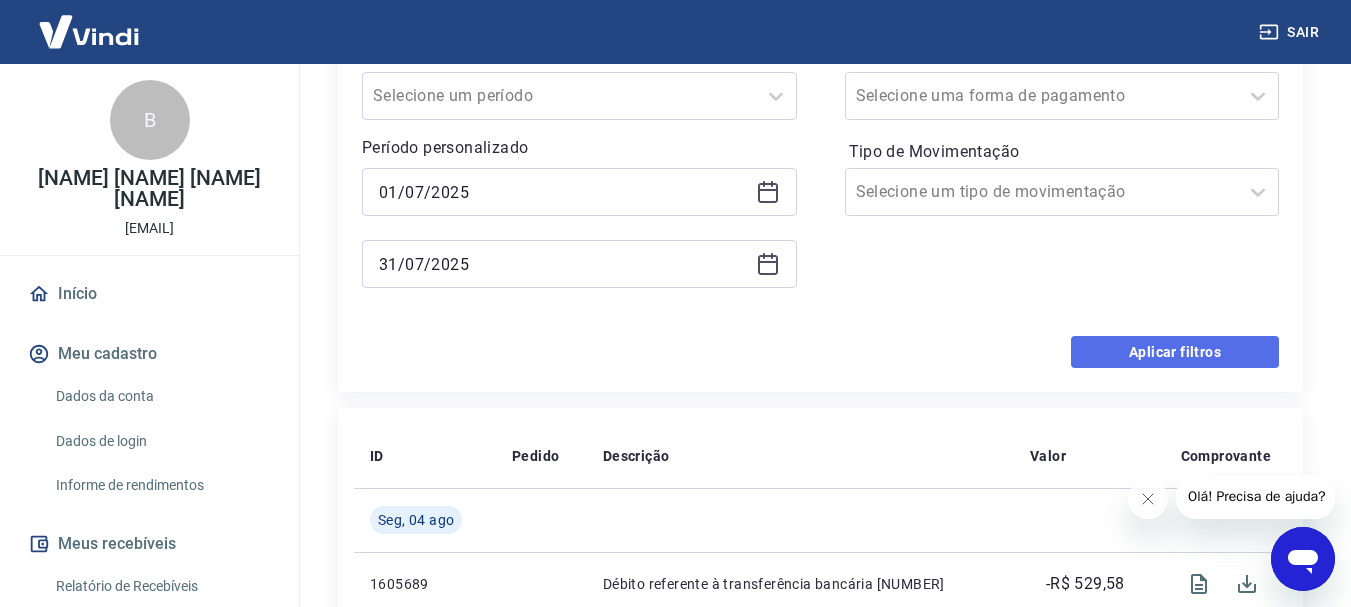 click on "Aplicar filtros" at bounding box center [1175, 352] 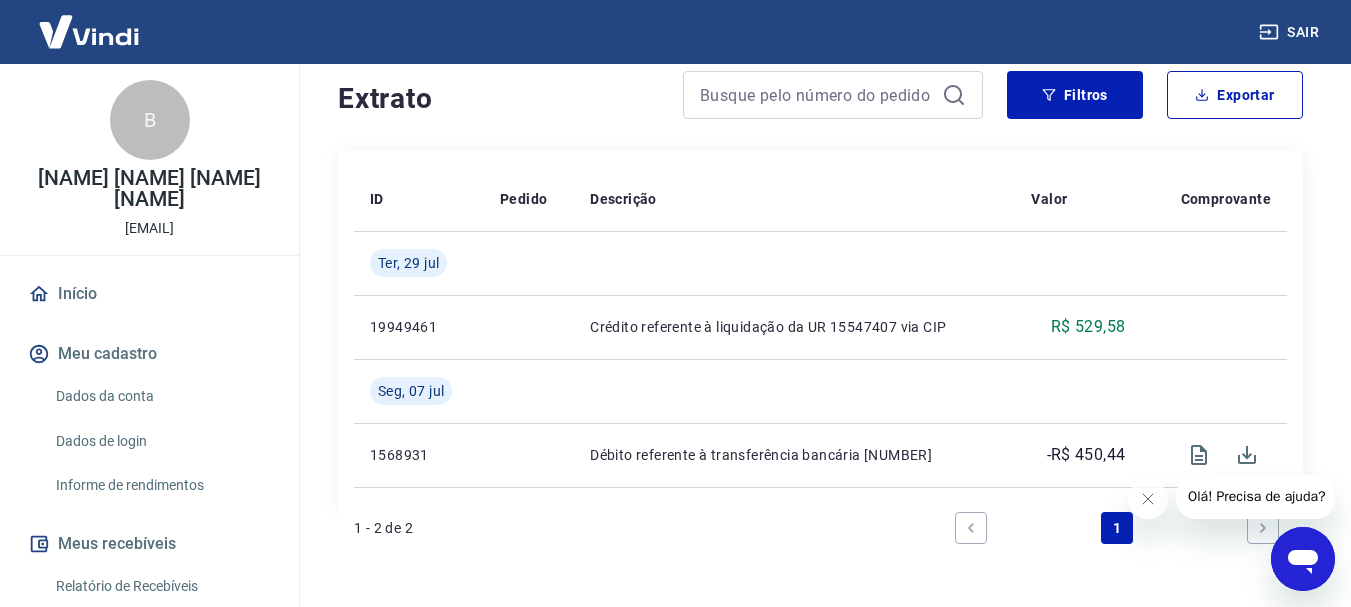 scroll, scrollTop: 263, scrollLeft: 0, axis: vertical 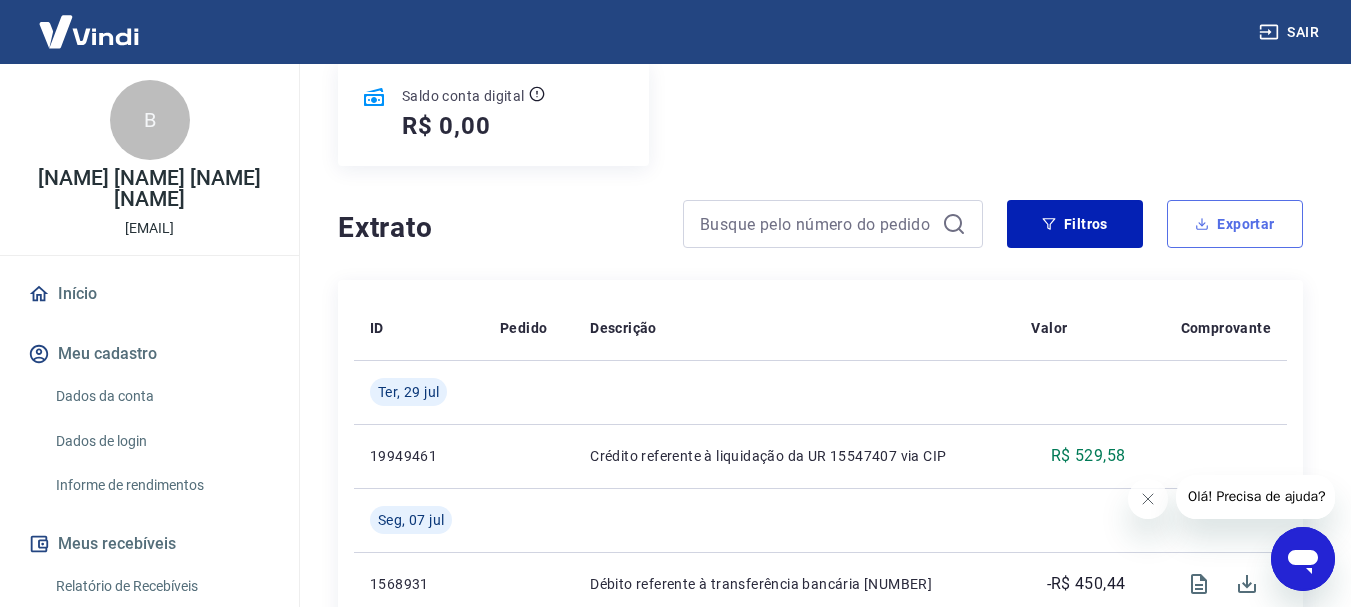 click on "Exportar" at bounding box center (1235, 224) 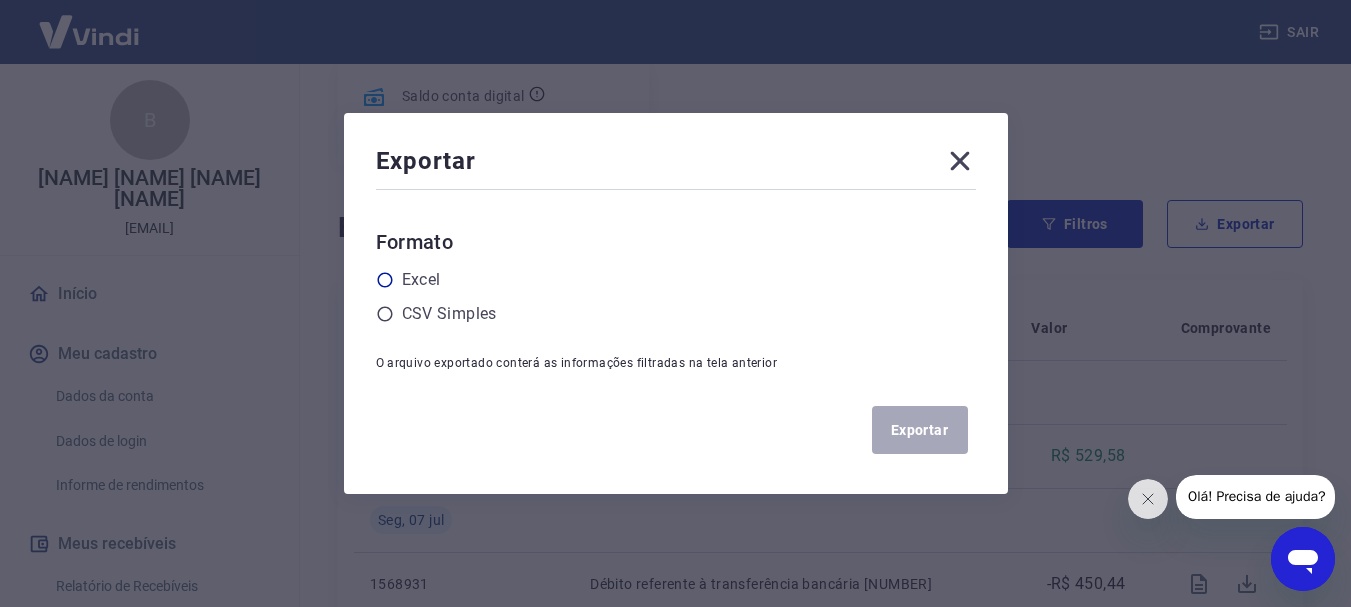 click 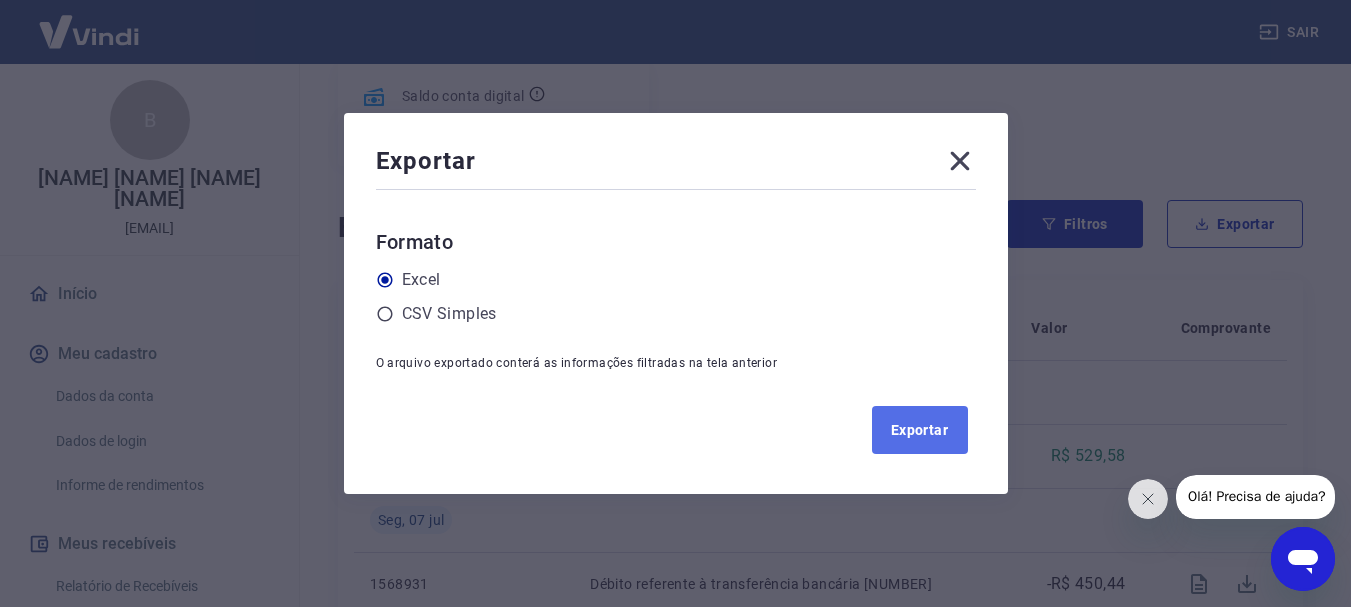 click on "Exportar" at bounding box center [920, 430] 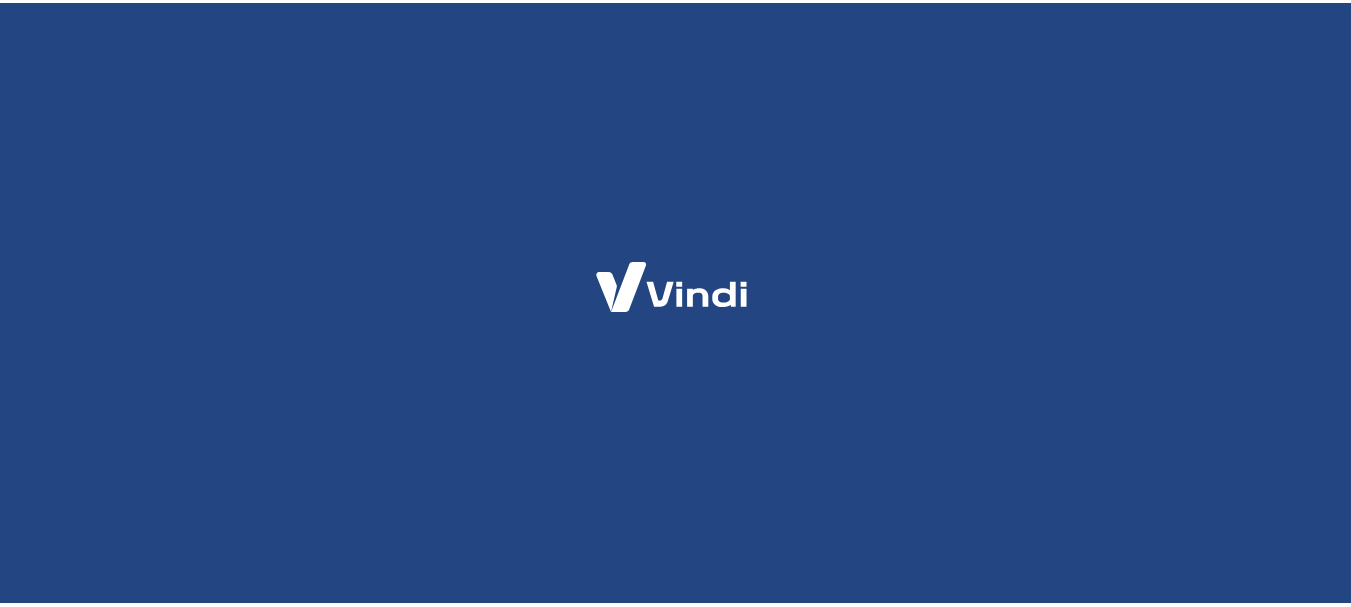 scroll, scrollTop: 0, scrollLeft: 0, axis: both 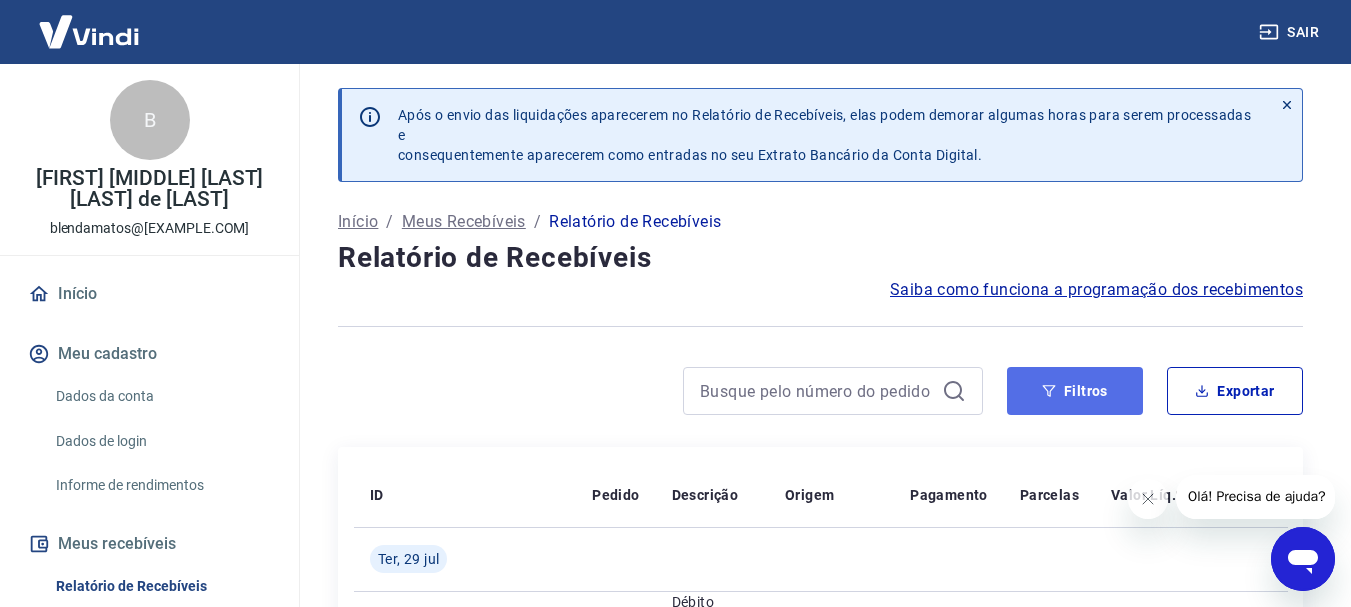 click 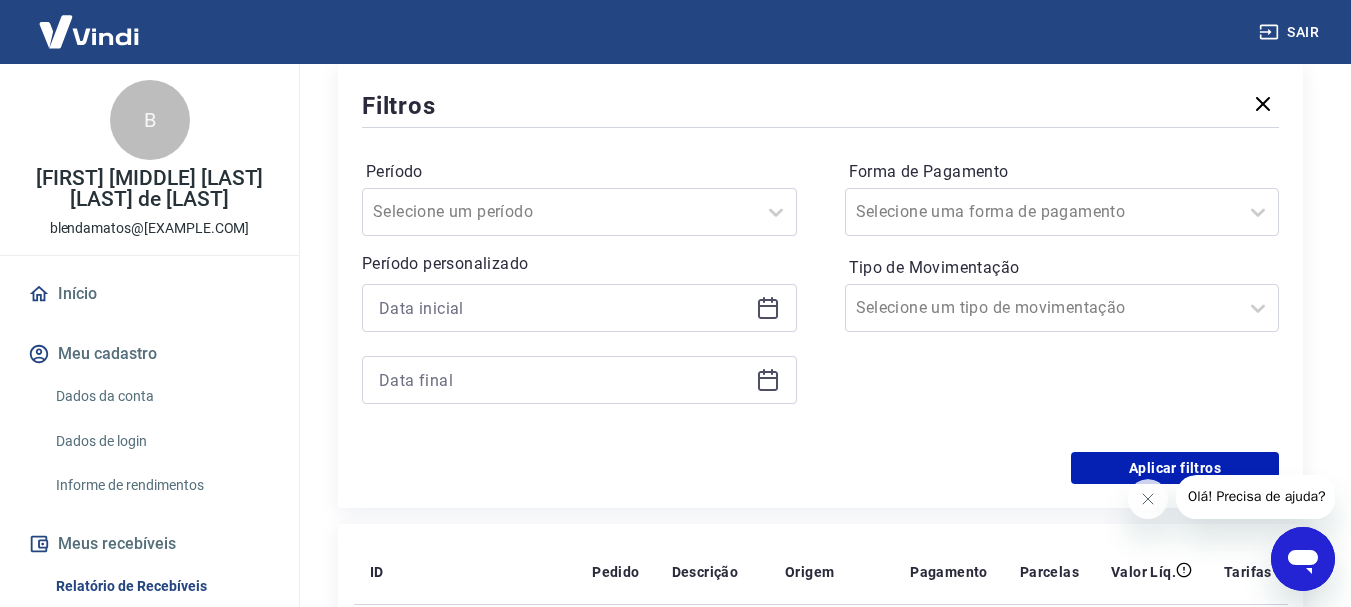 scroll, scrollTop: 500, scrollLeft: 0, axis: vertical 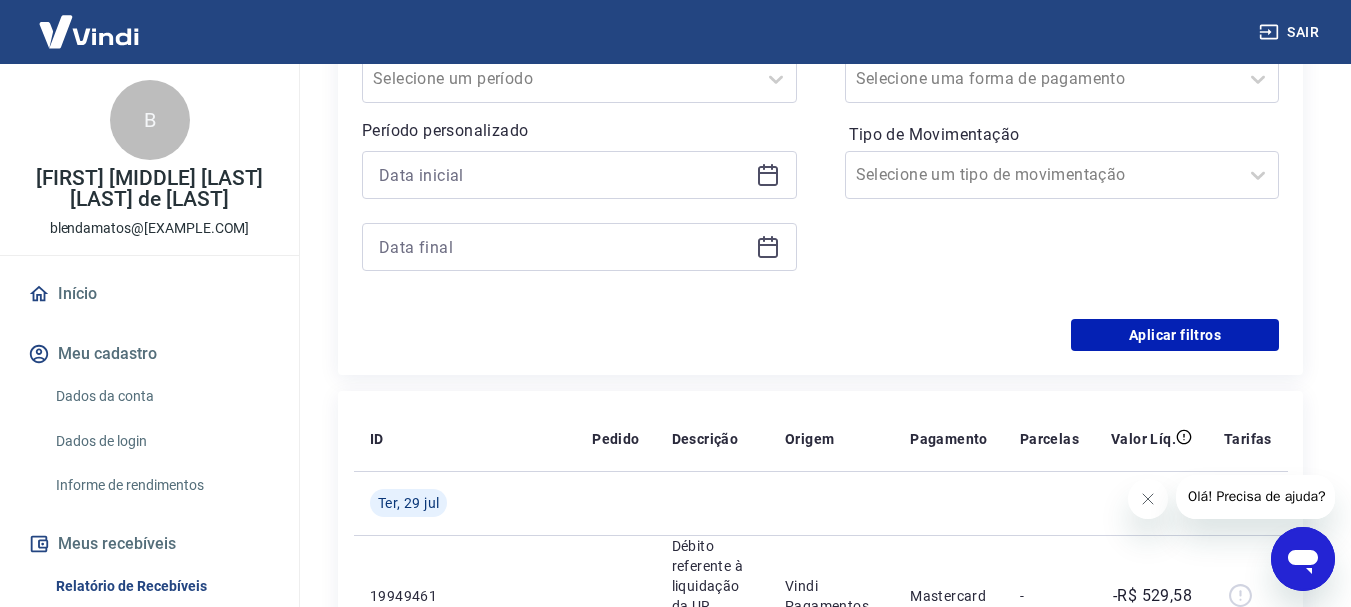 click 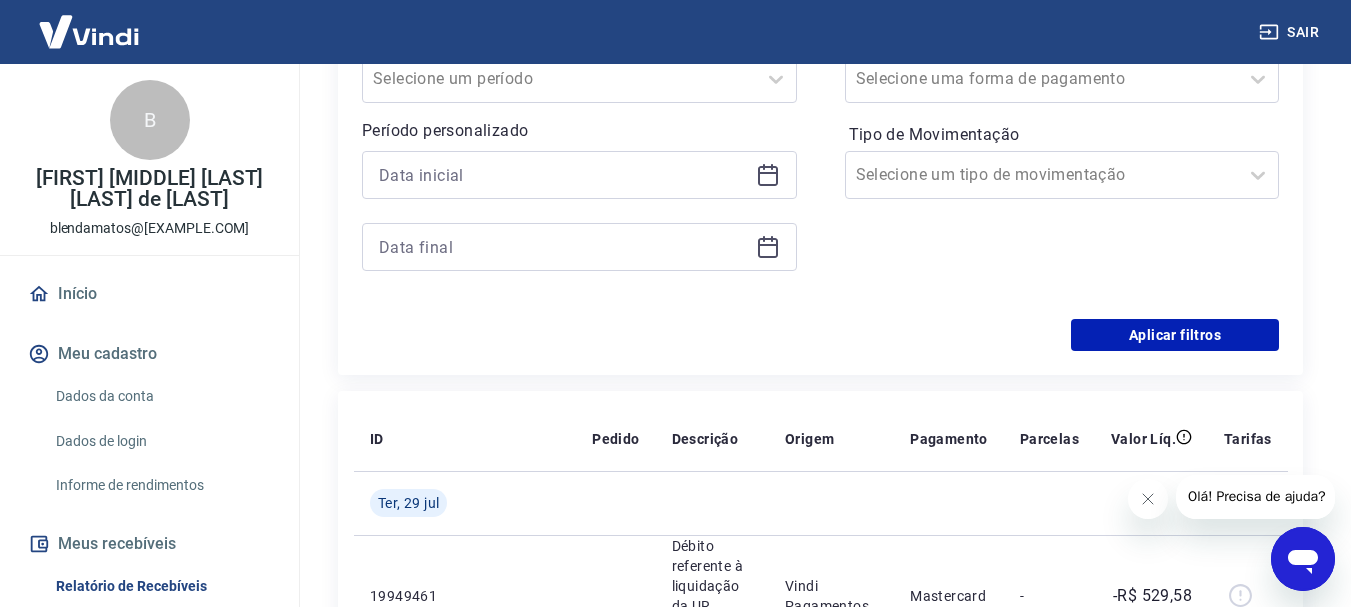 click 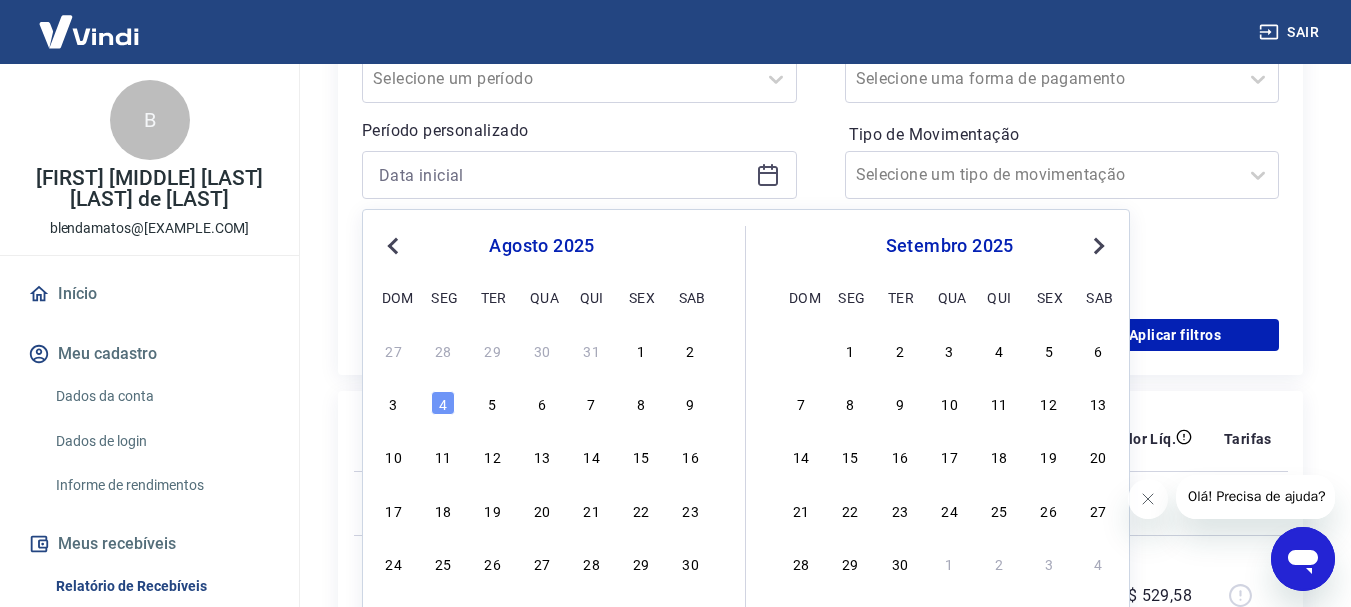 click on "Previous Month" at bounding box center (393, 246) 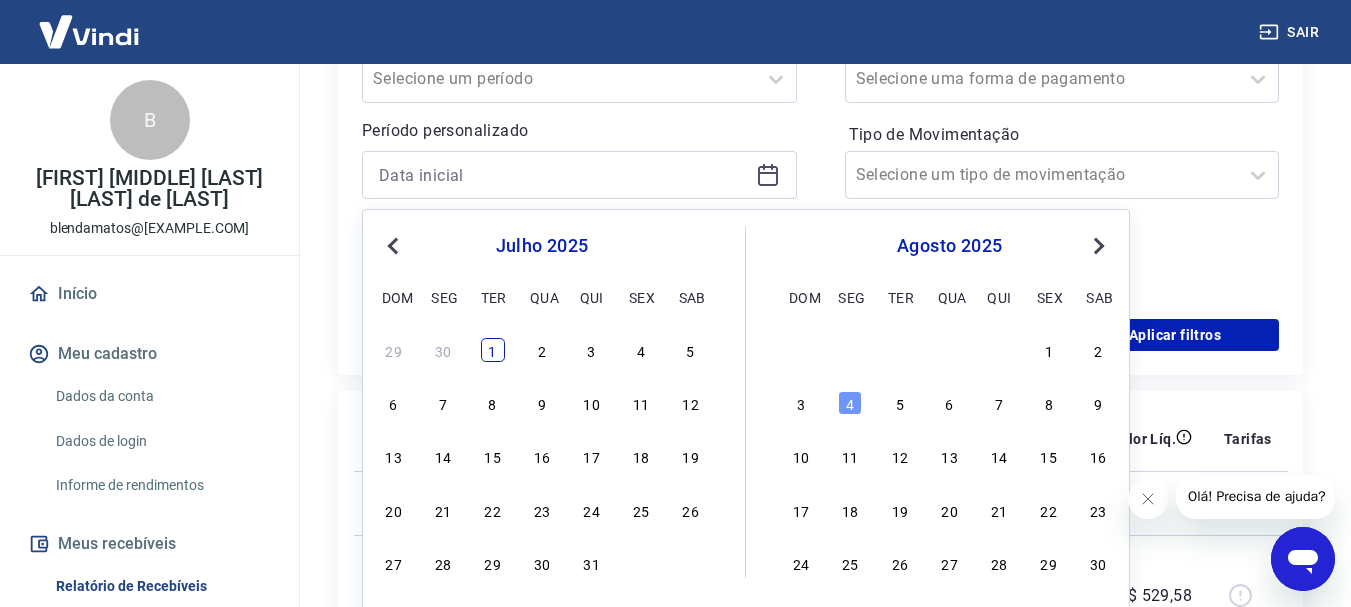 click on "1" at bounding box center (493, 350) 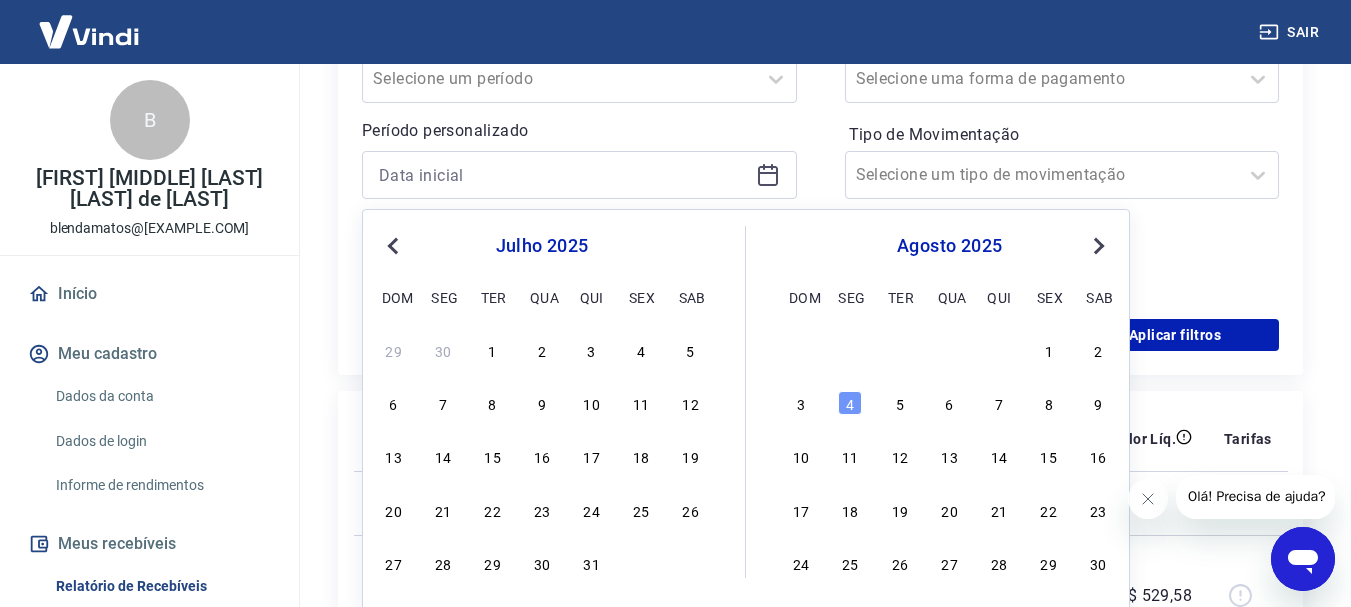 type on "01/07/2025" 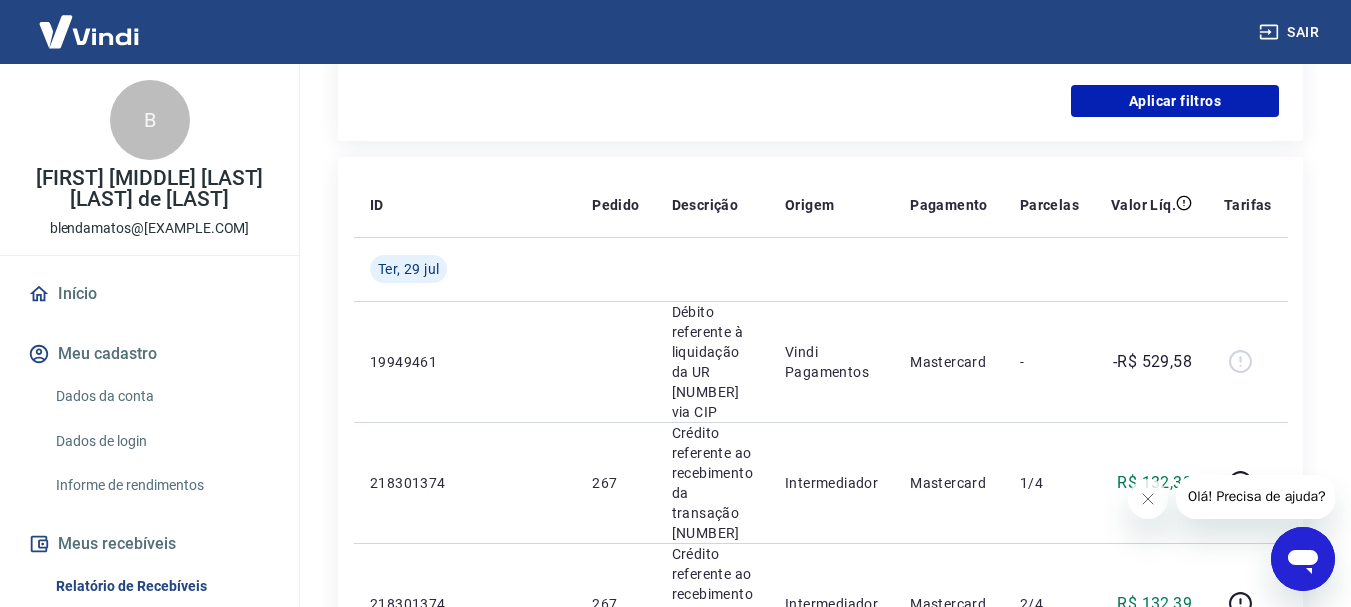 scroll, scrollTop: 600, scrollLeft: 0, axis: vertical 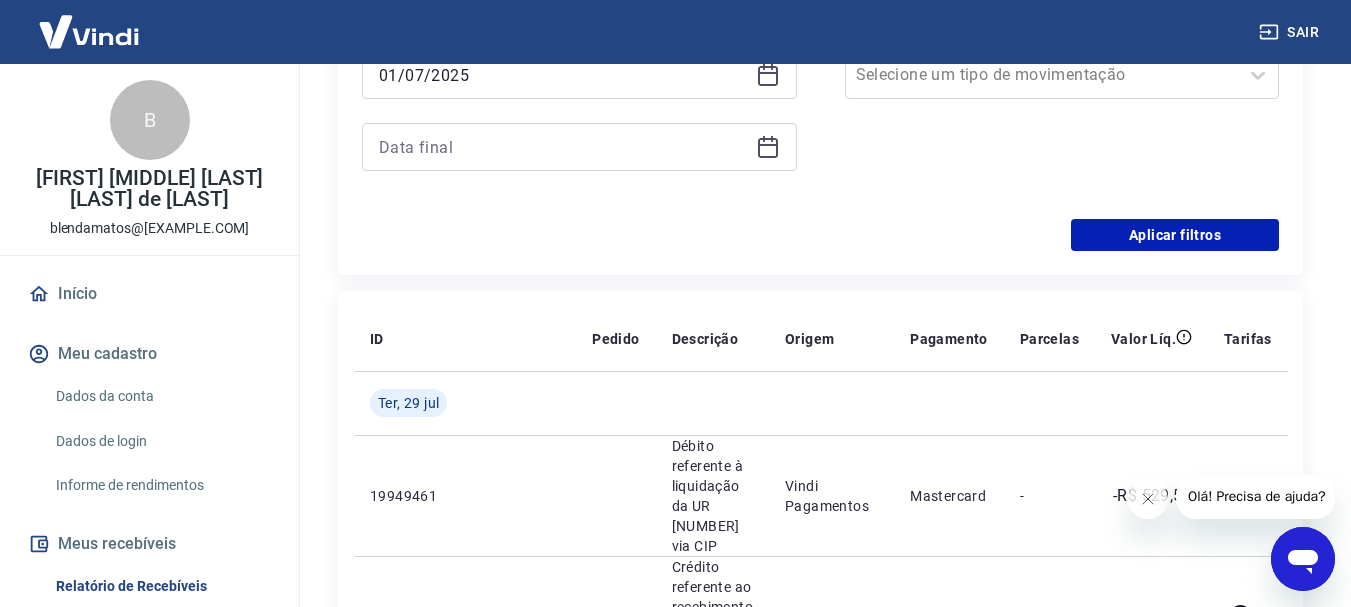click 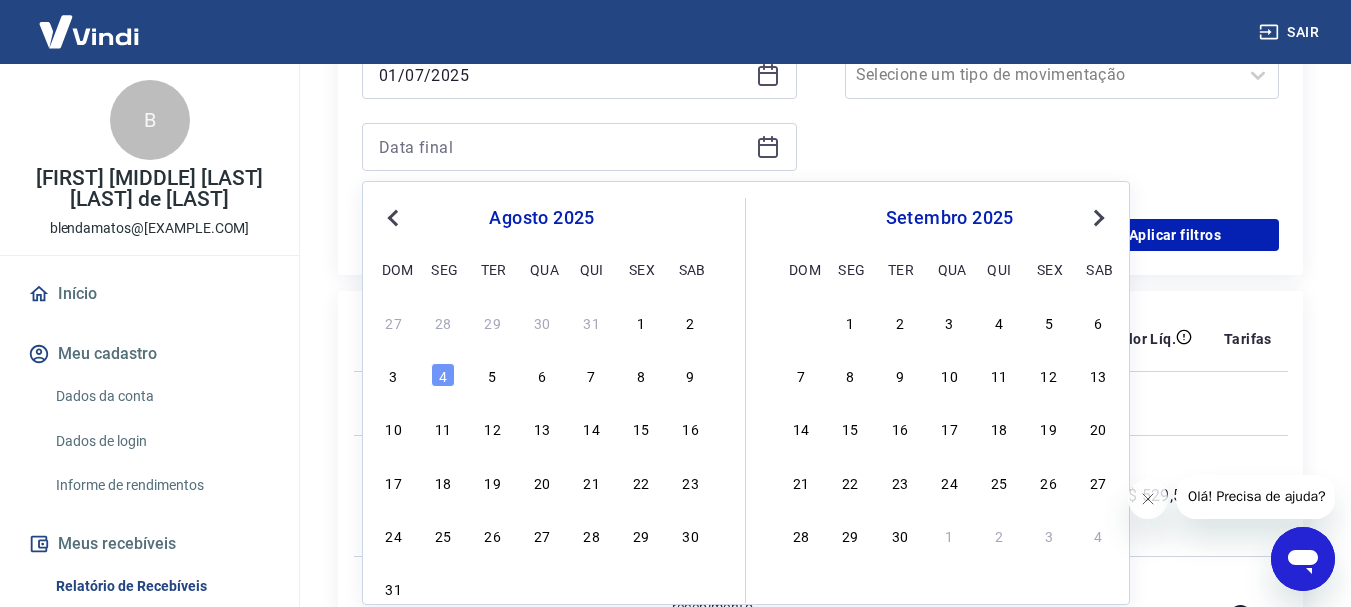 click on "Previous Month" at bounding box center (395, 217) 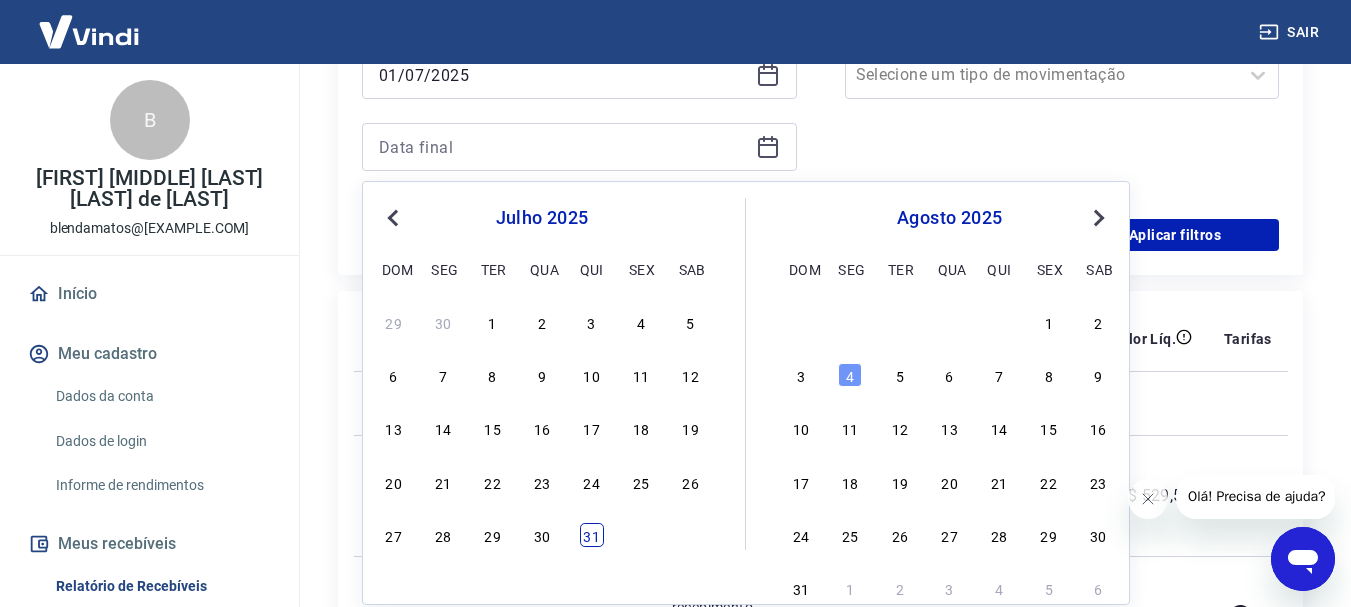 click on "31" at bounding box center [592, 535] 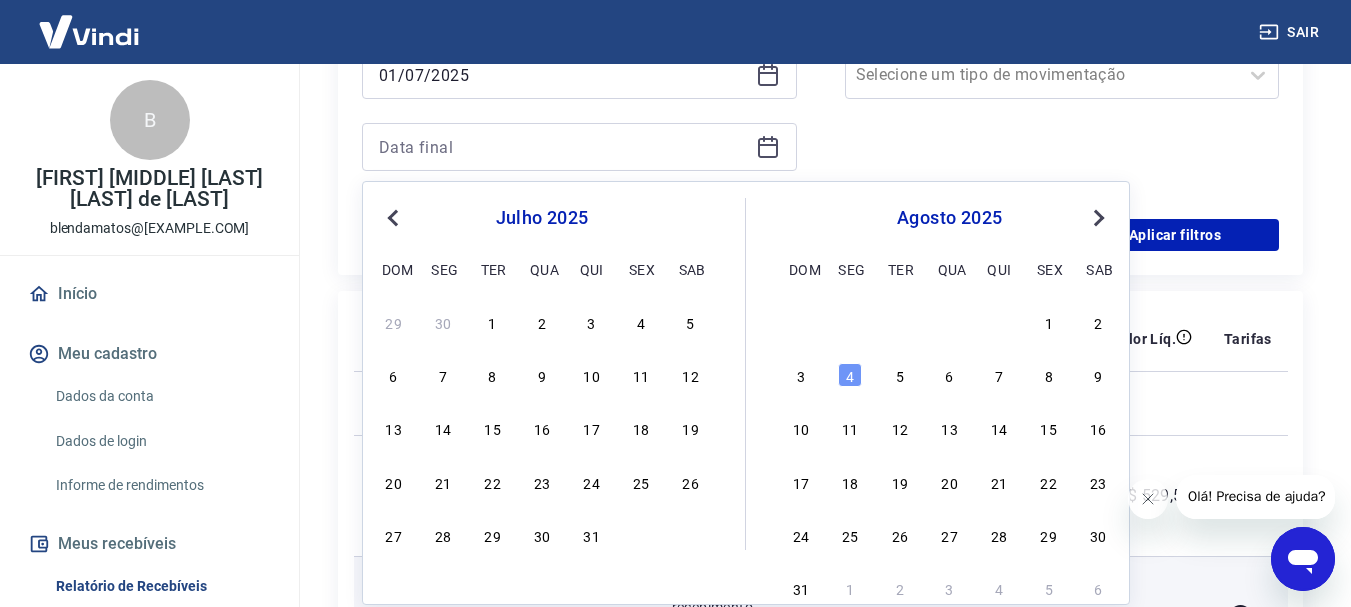 type on "31/07/2025" 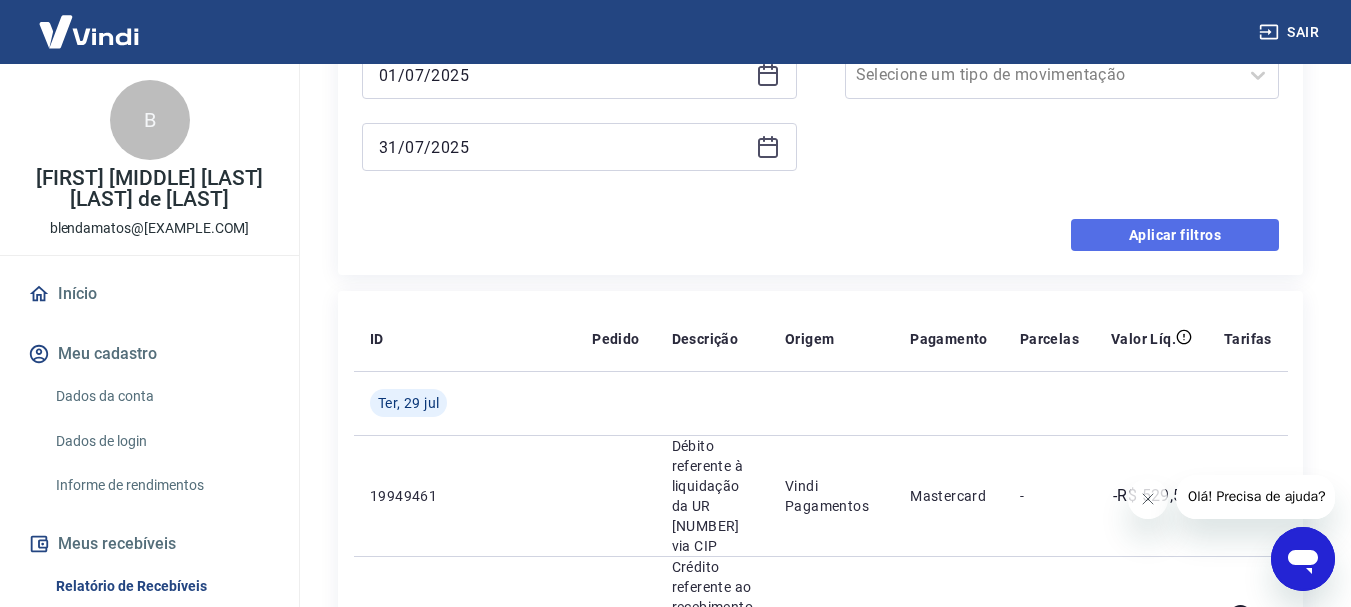 click on "Aplicar filtros" at bounding box center [1175, 235] 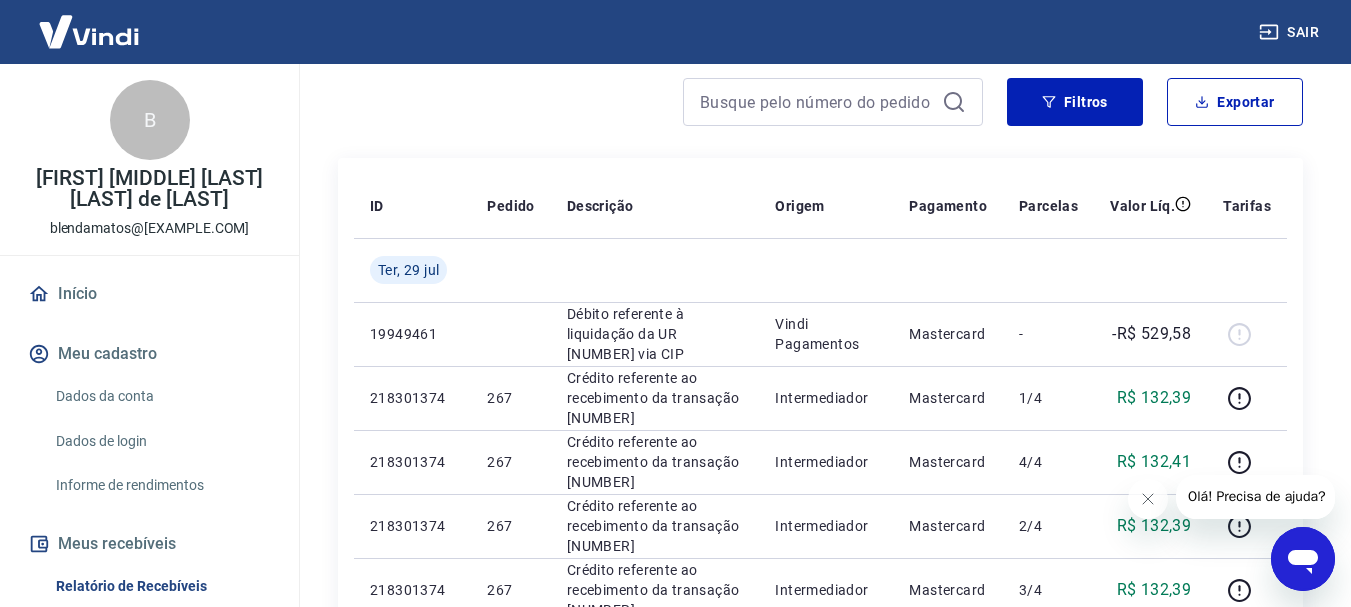 scroll, scrollTop: 189, scrollLeft: 0, axis: vertical 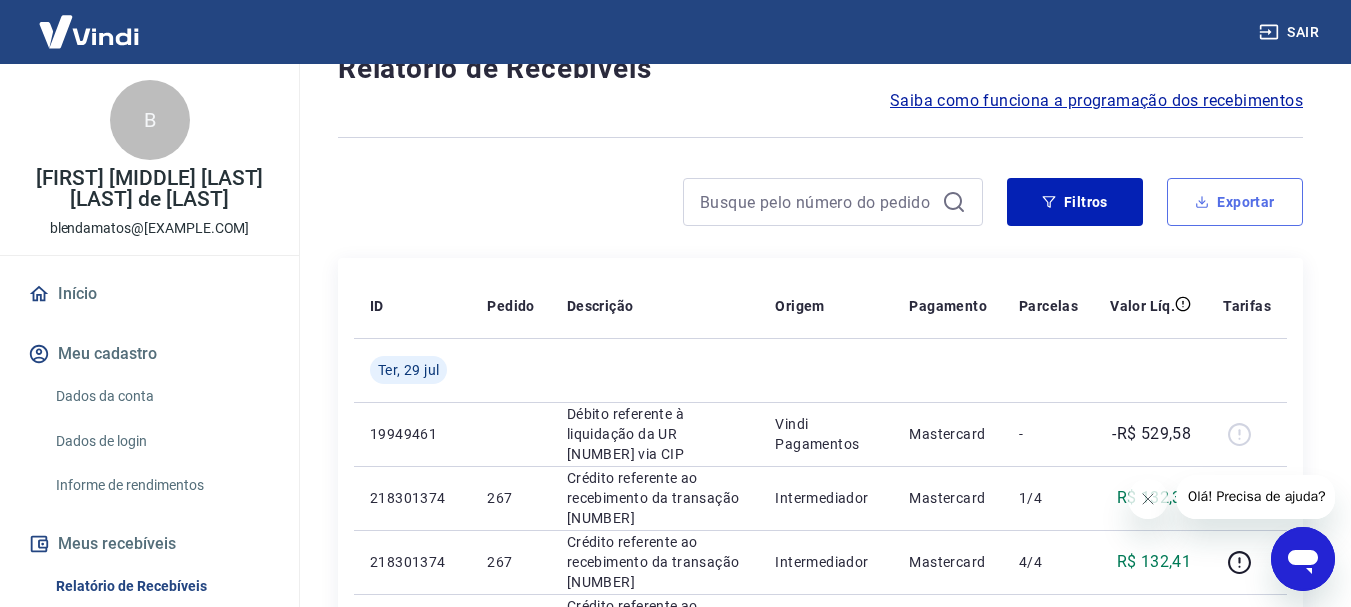click 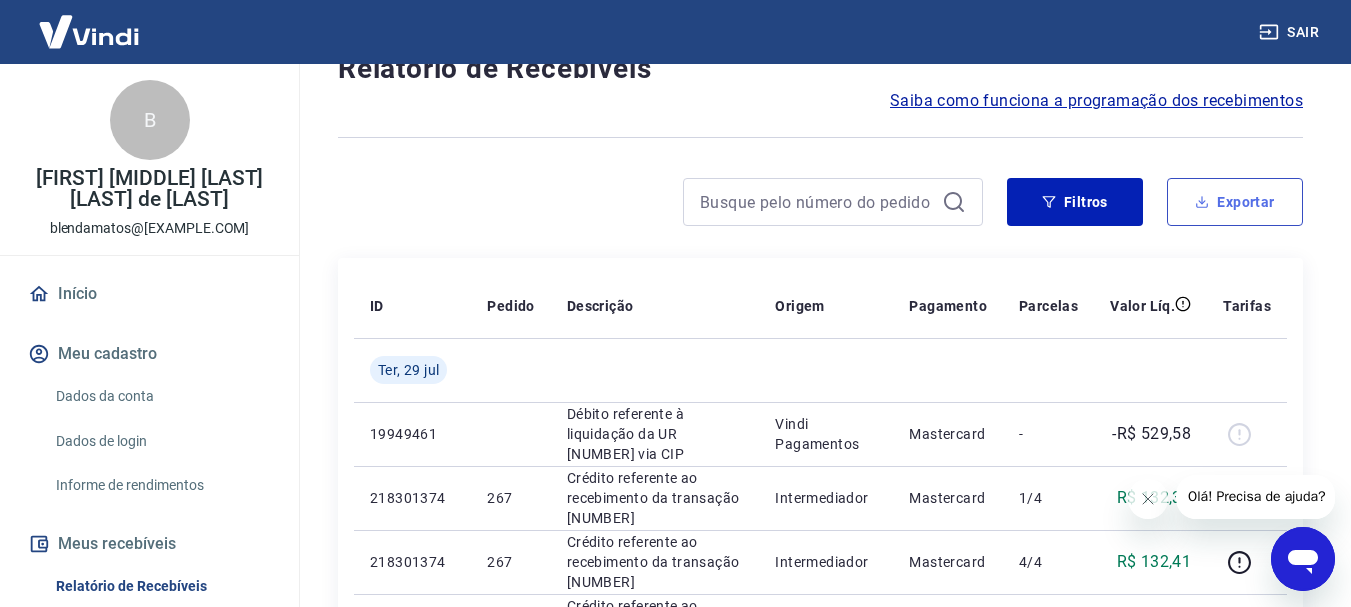 type on "01/07/2025" 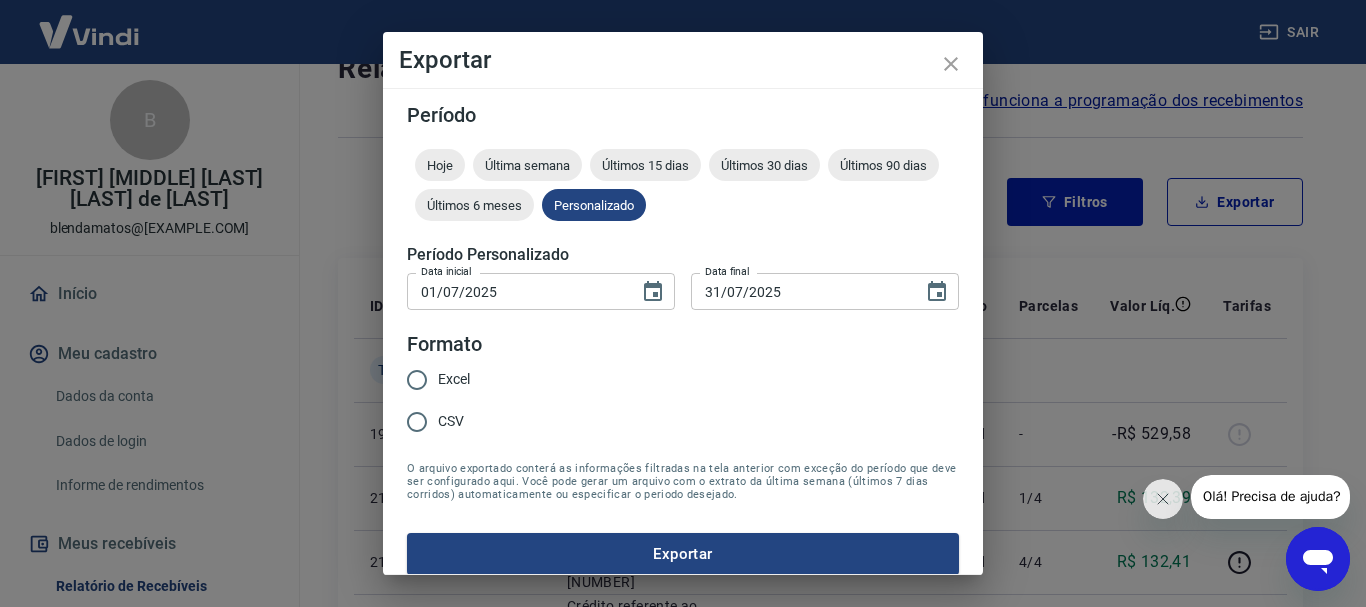click on "Excel" at bounding box center [417, 380] 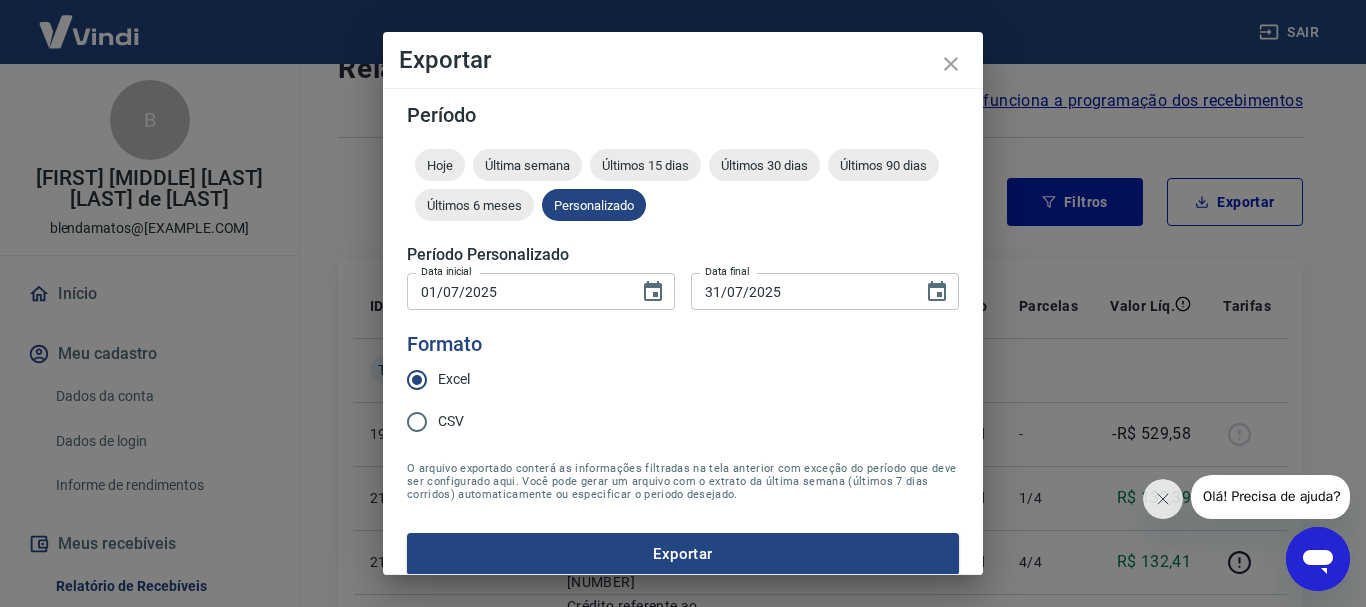 click on "Exportar" at bounding box center [683, 554] 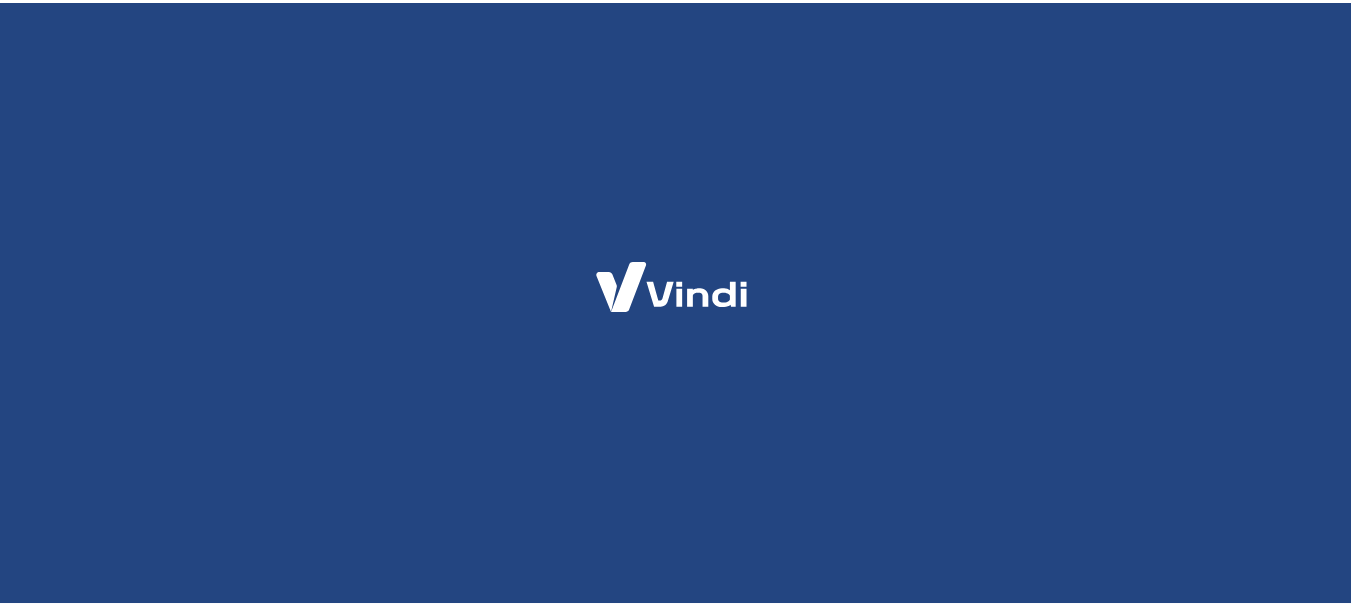scroll, scrollTop: 0, scrollLeft: 0, axis: both 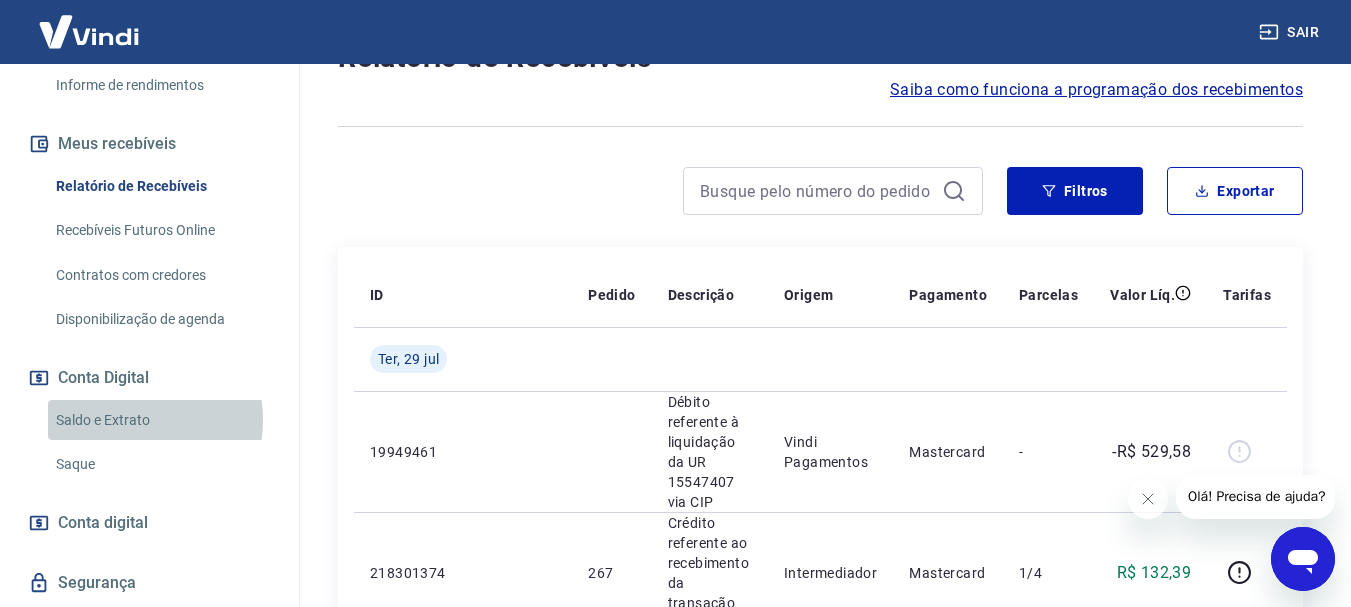 click on "Saldo e Extrato" at bounding box center (161, 420) 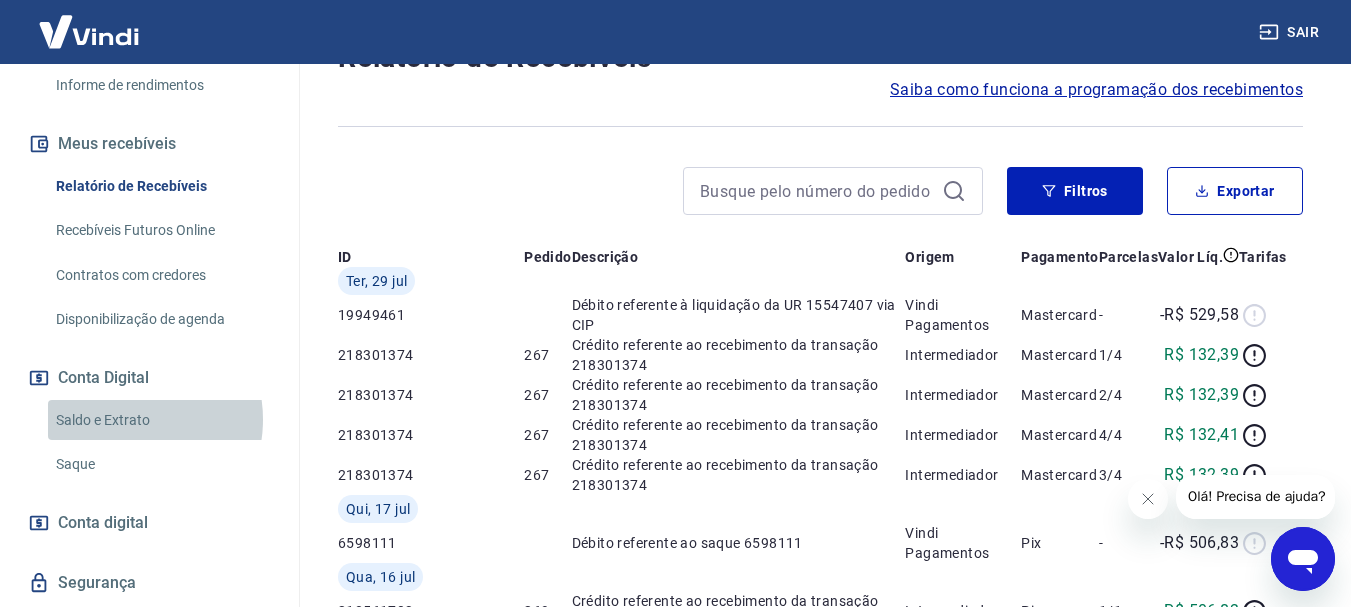 click on "Saldo e Extrato" at bounding box center [161, 420] 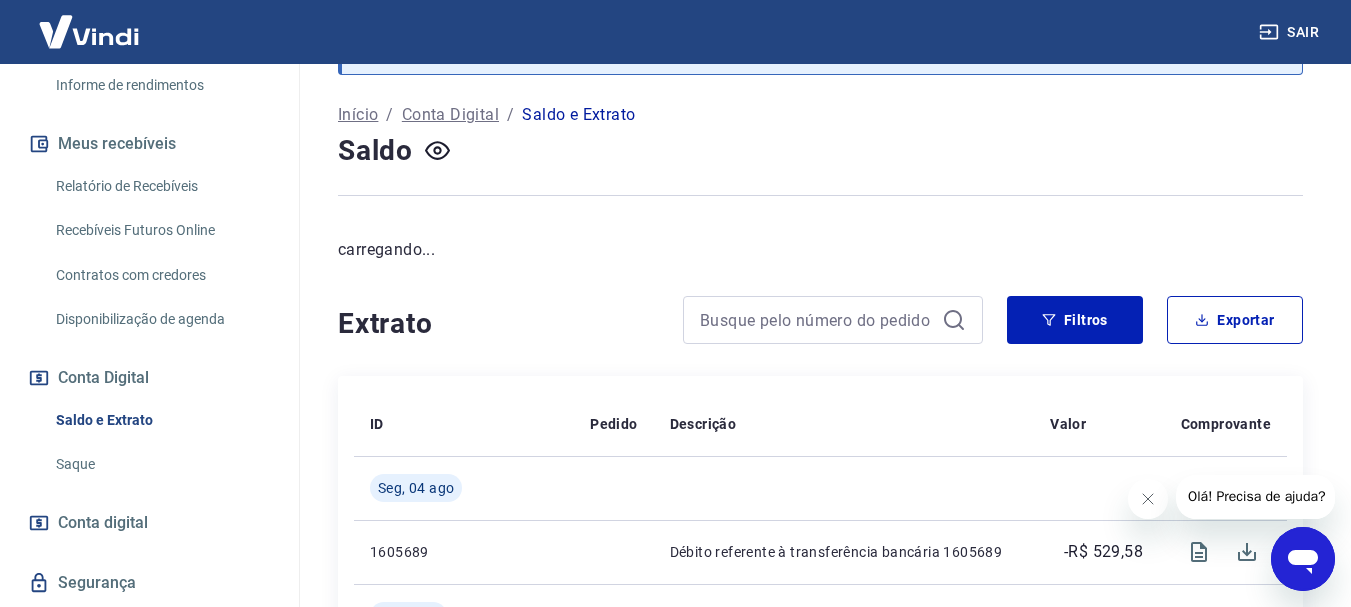 scroll, scrollTop: 100, scrollLeft: 0, axis: vertical 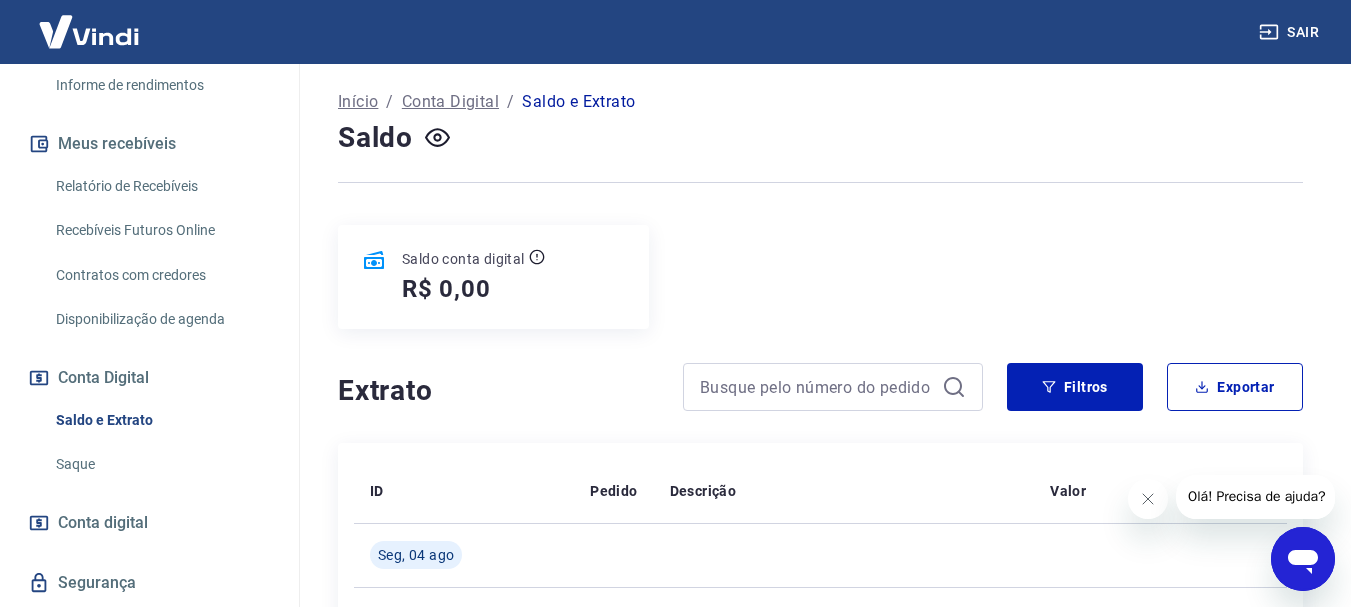 click on "Saldo conta digital R$ 0,00" at bounding box center (820, 277) 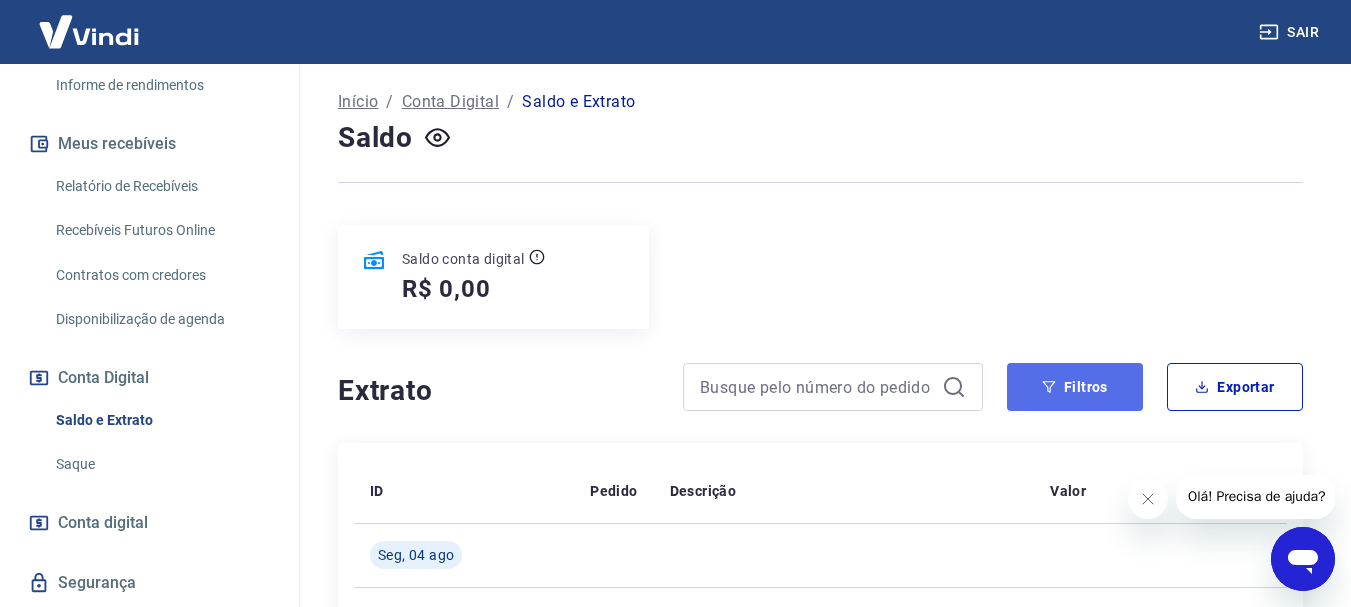 click on "Filtros" at bounding box center [1075, 387] 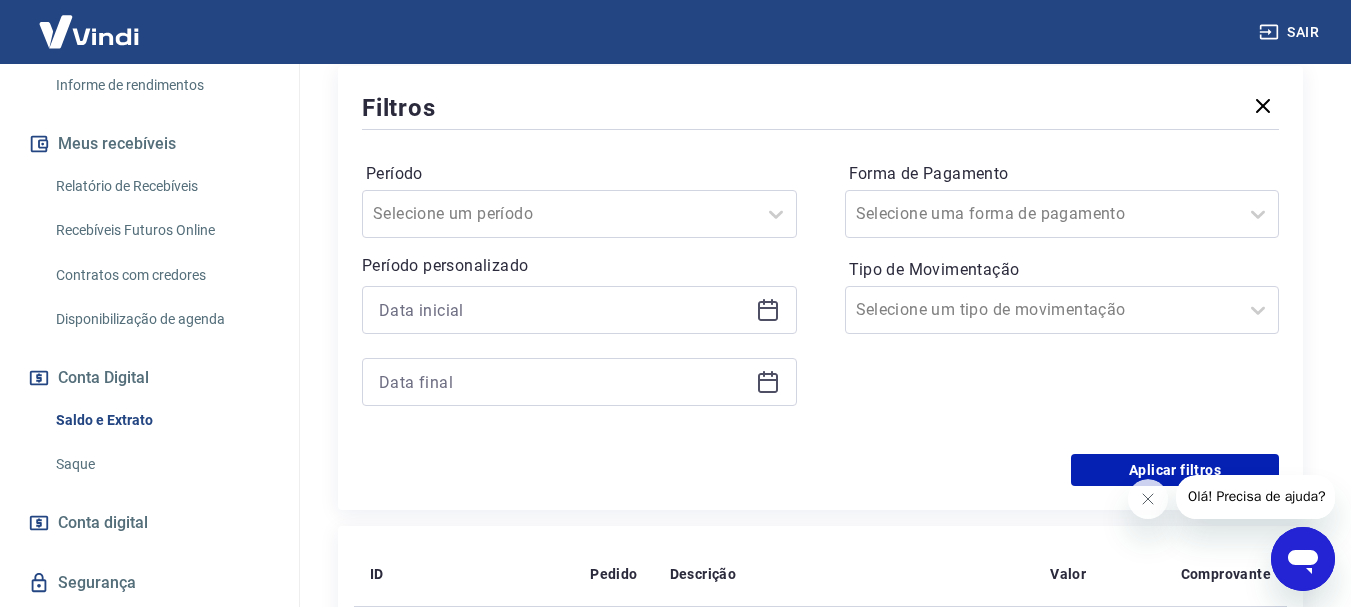 scroll, scrollTop: 600, scrollLeft: 0, axis: vertical 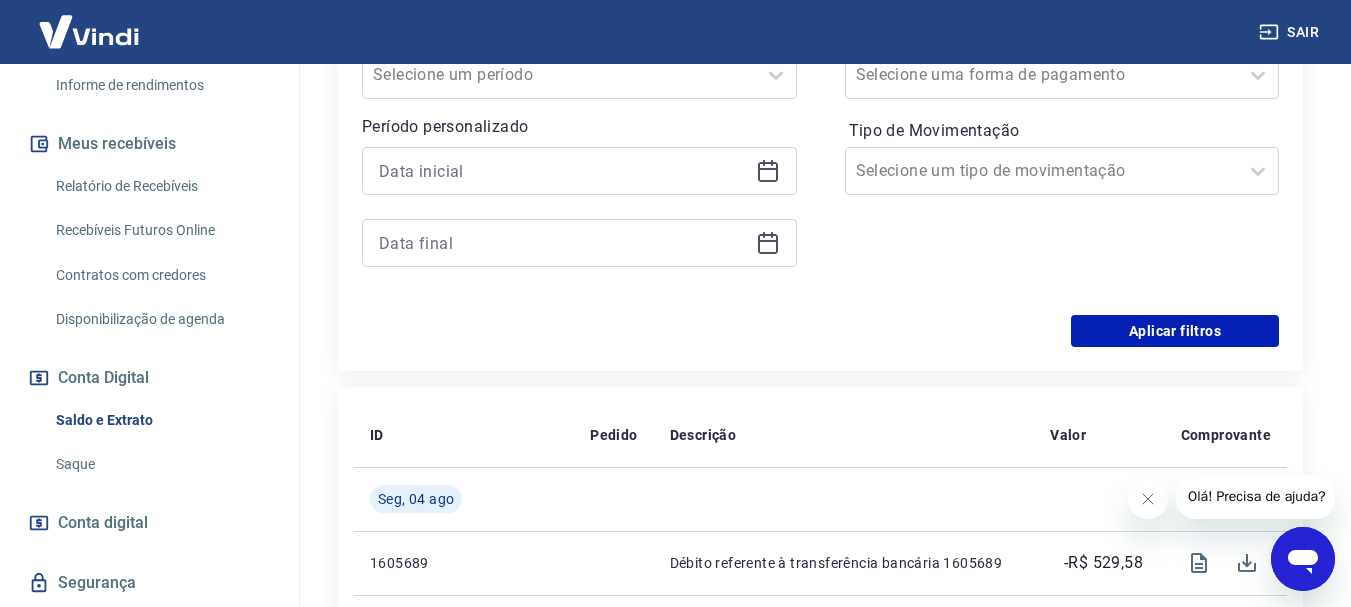 click 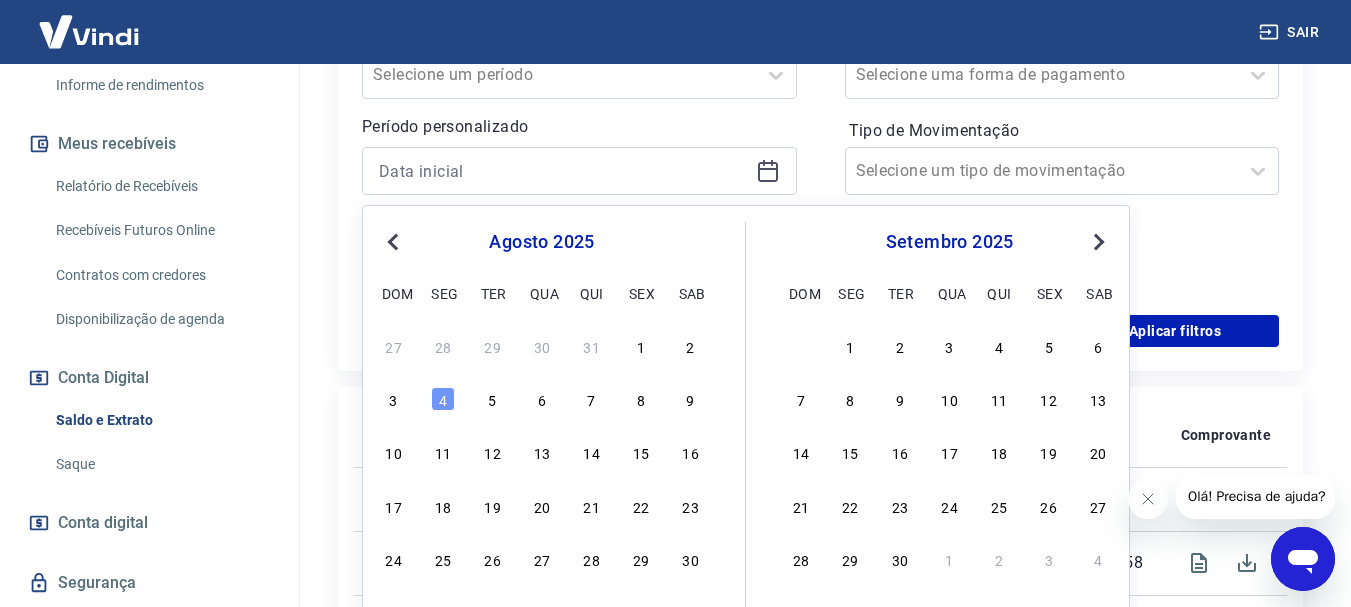 click on "Previous Month" at bounding box center (395, 241) 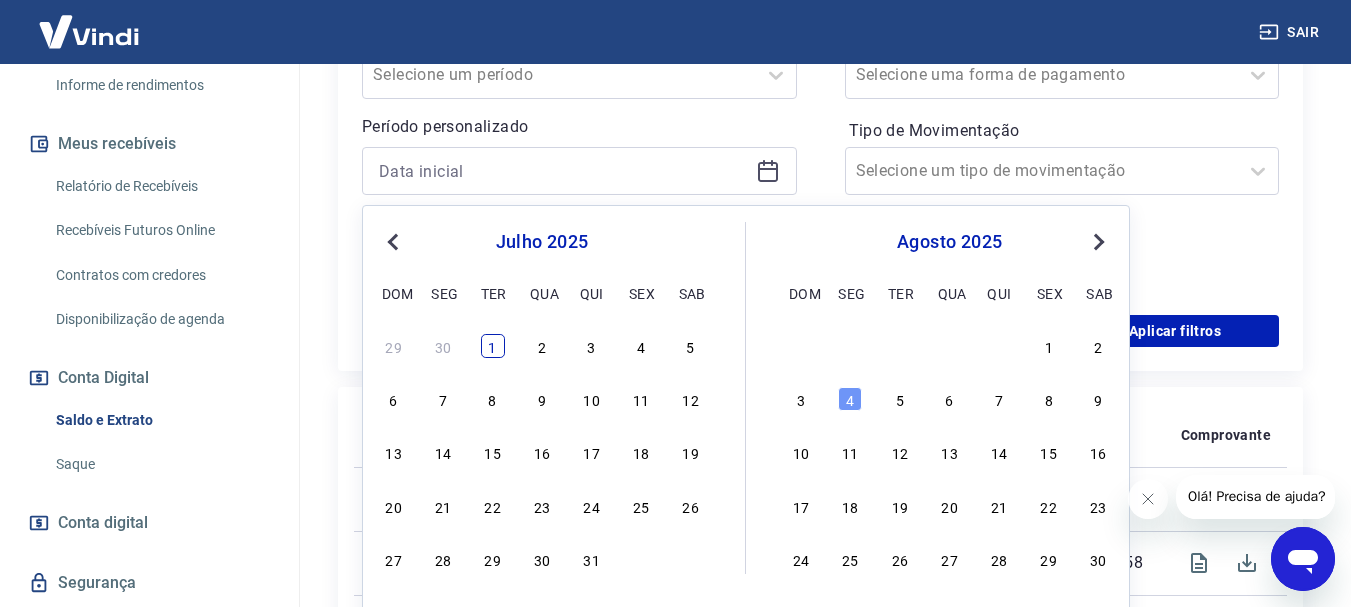 click on "1" at bounding box center [493, 346] 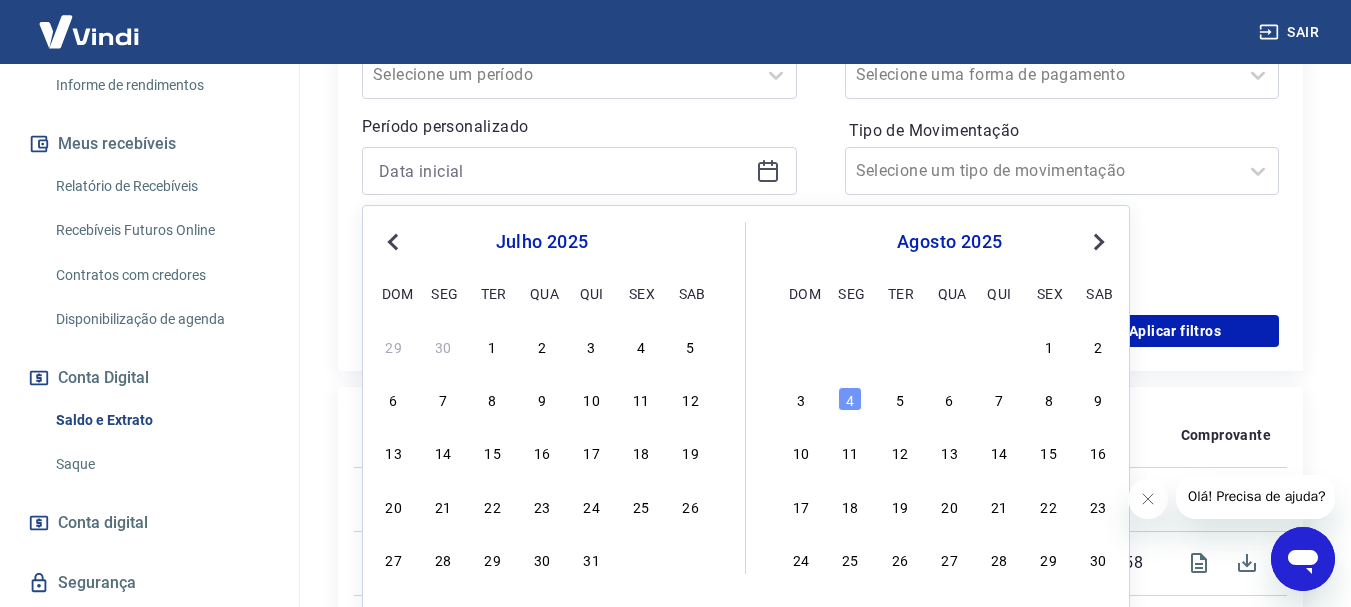 type on "01/07/2025" 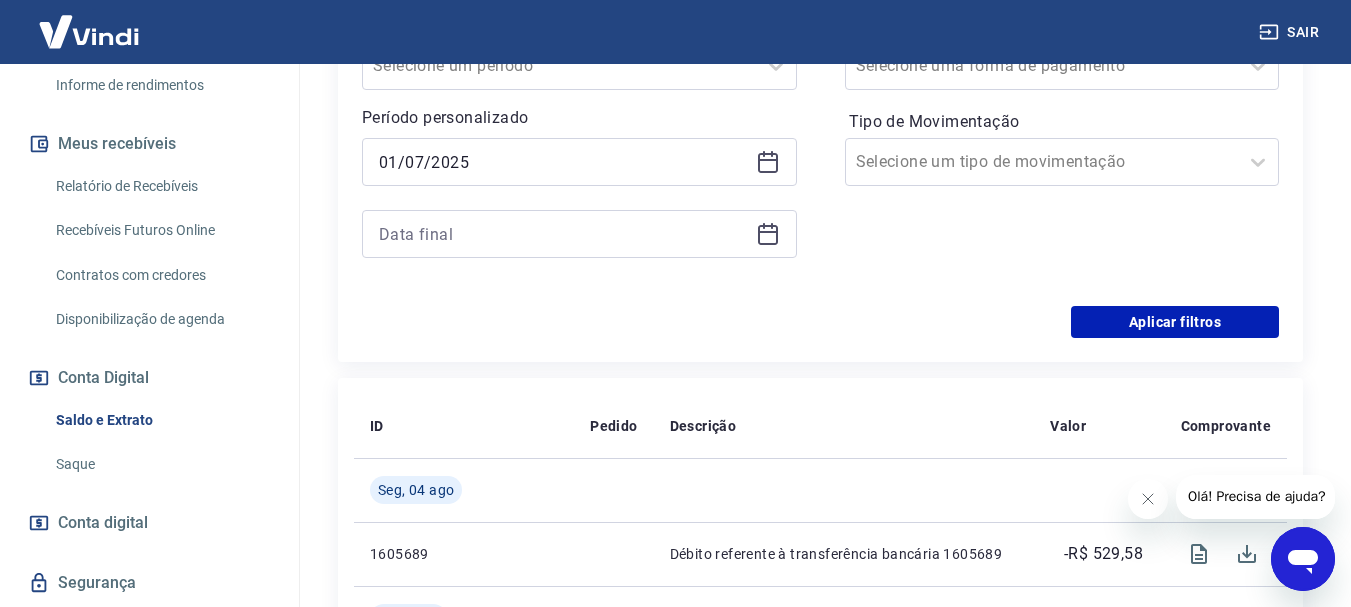 scroll, scrollTop: 600, scrollLeft: 0, axis: vertical 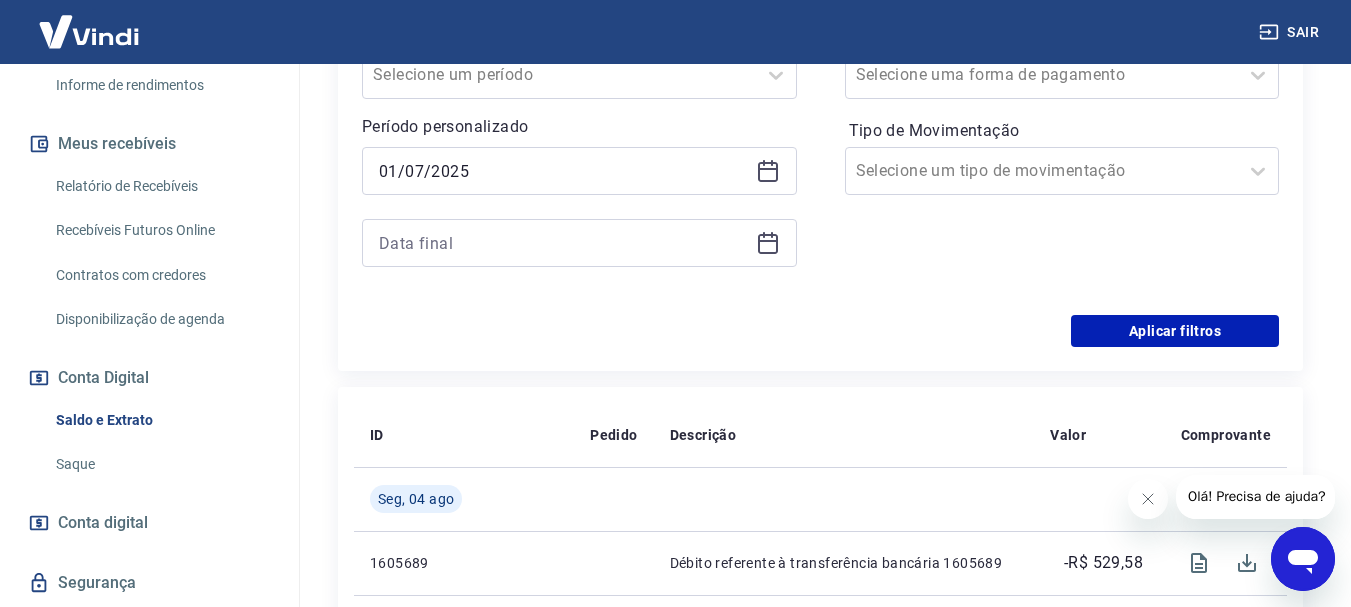 click 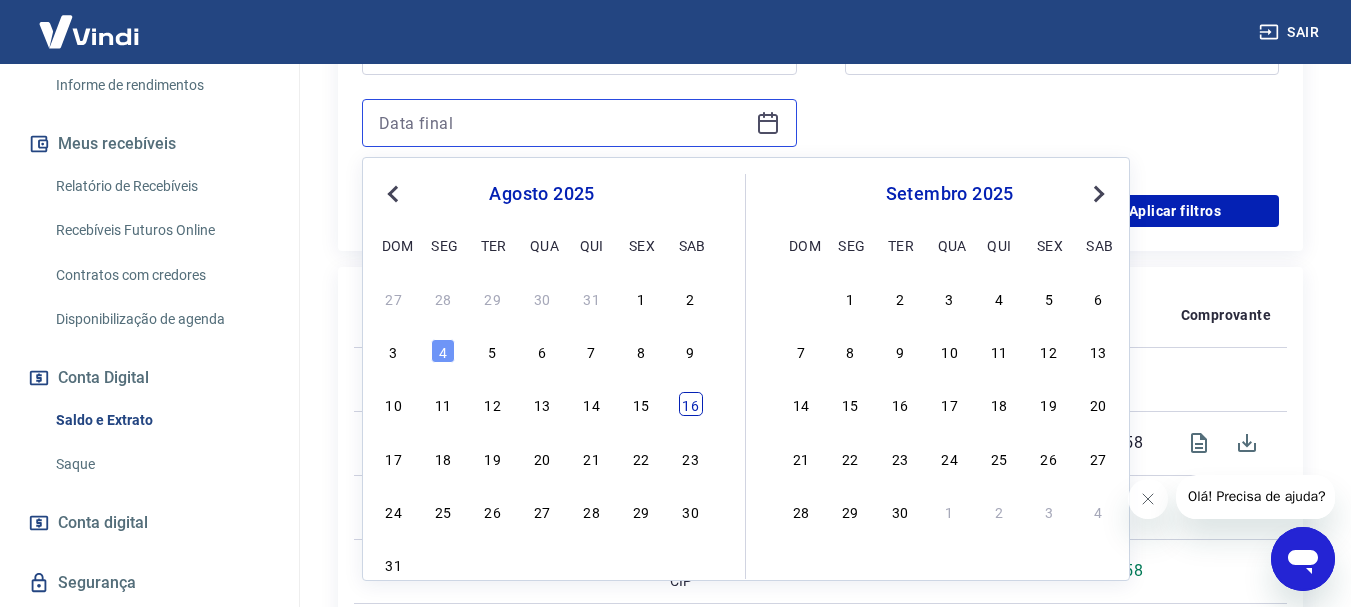scroll, scrollTop: 800, scrollLeft: 0, axis: vertical 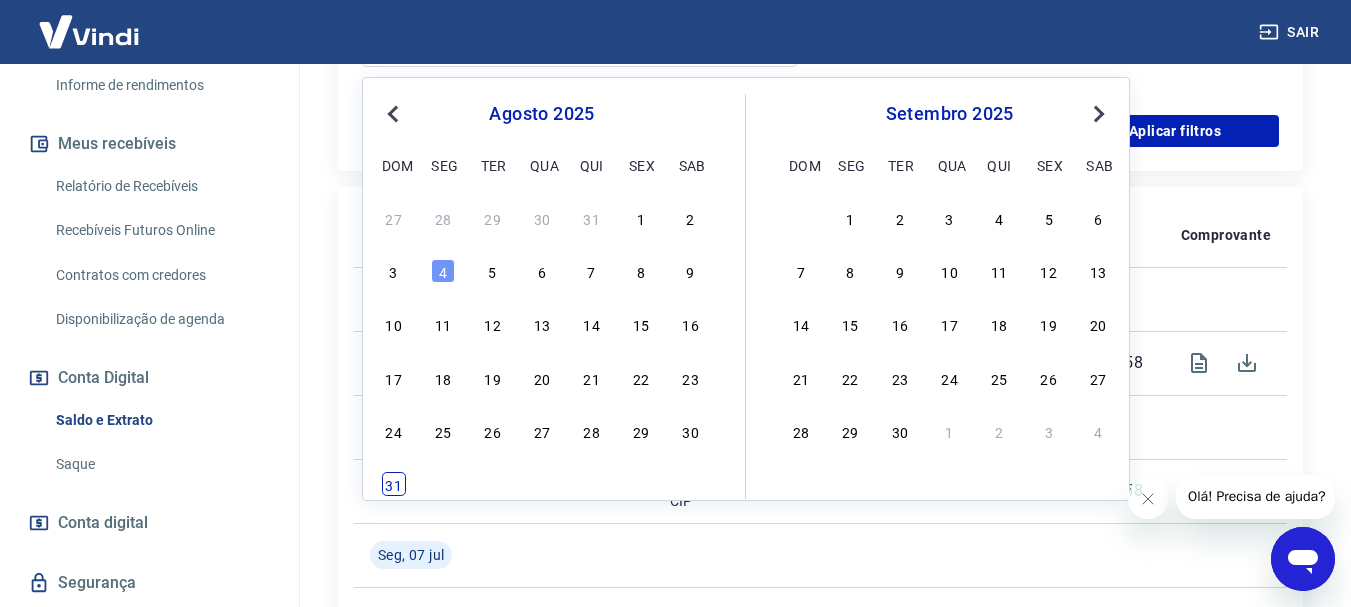 click on "31" at bounding box center [394, 484] 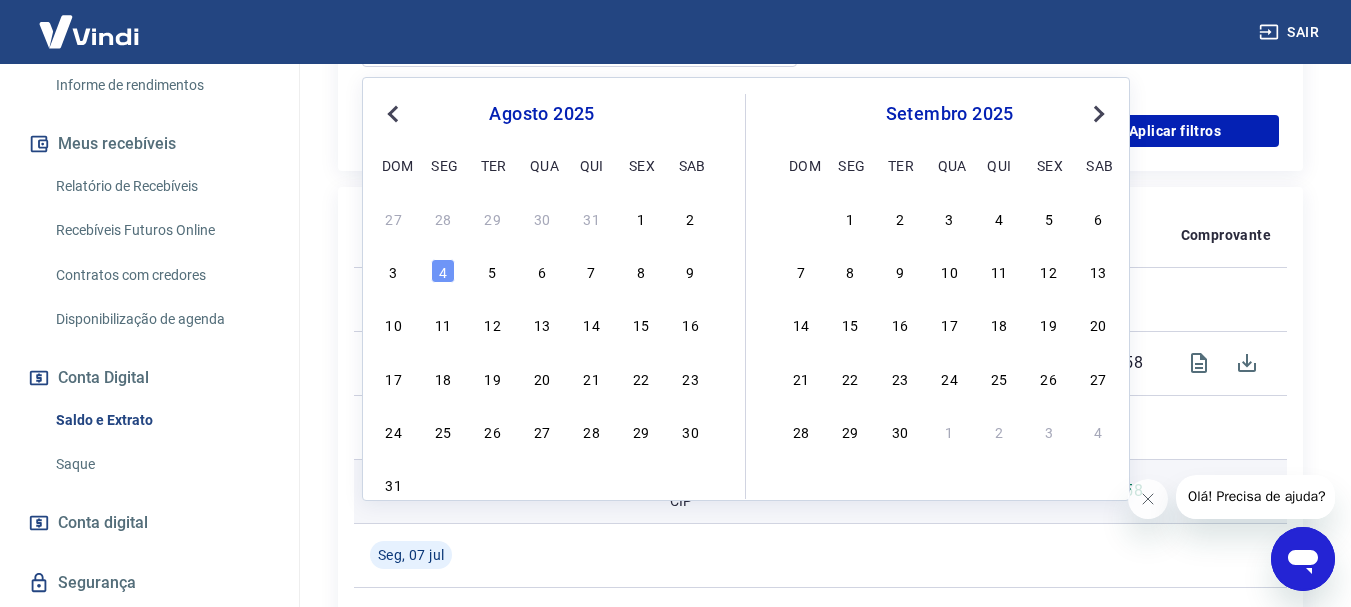 type on "[DD]/[MM]/[YYYY]" 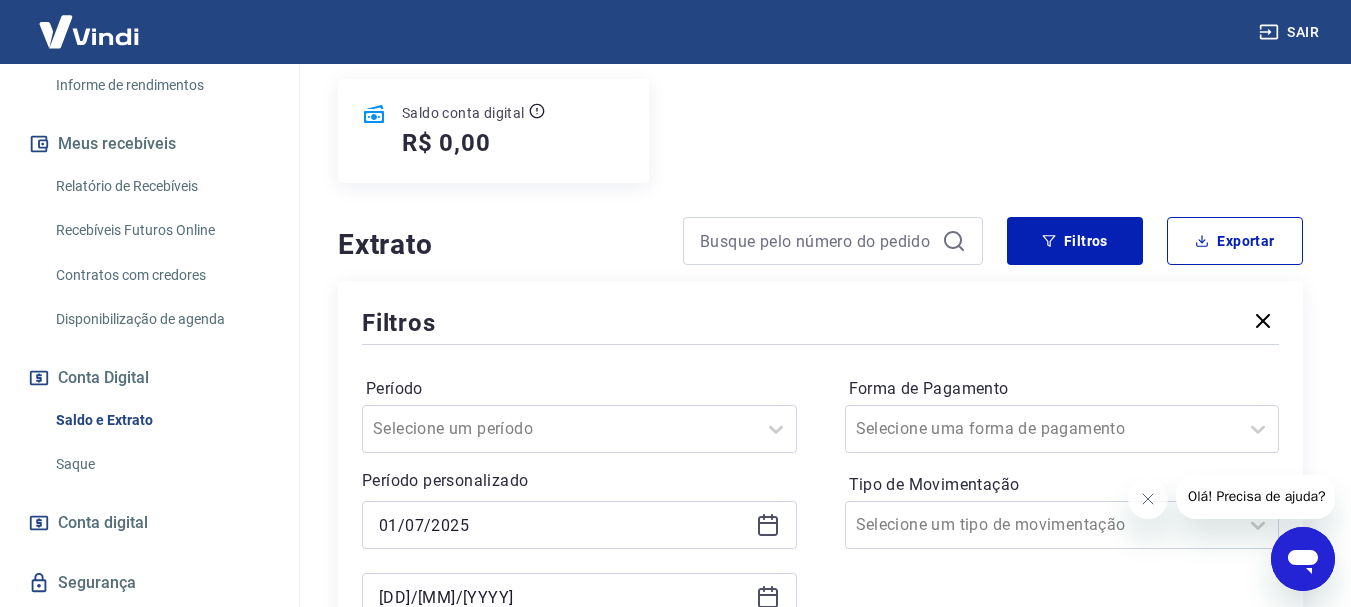 scroll, scrollTop: 200, scrollLeft: 0, axis: vertical 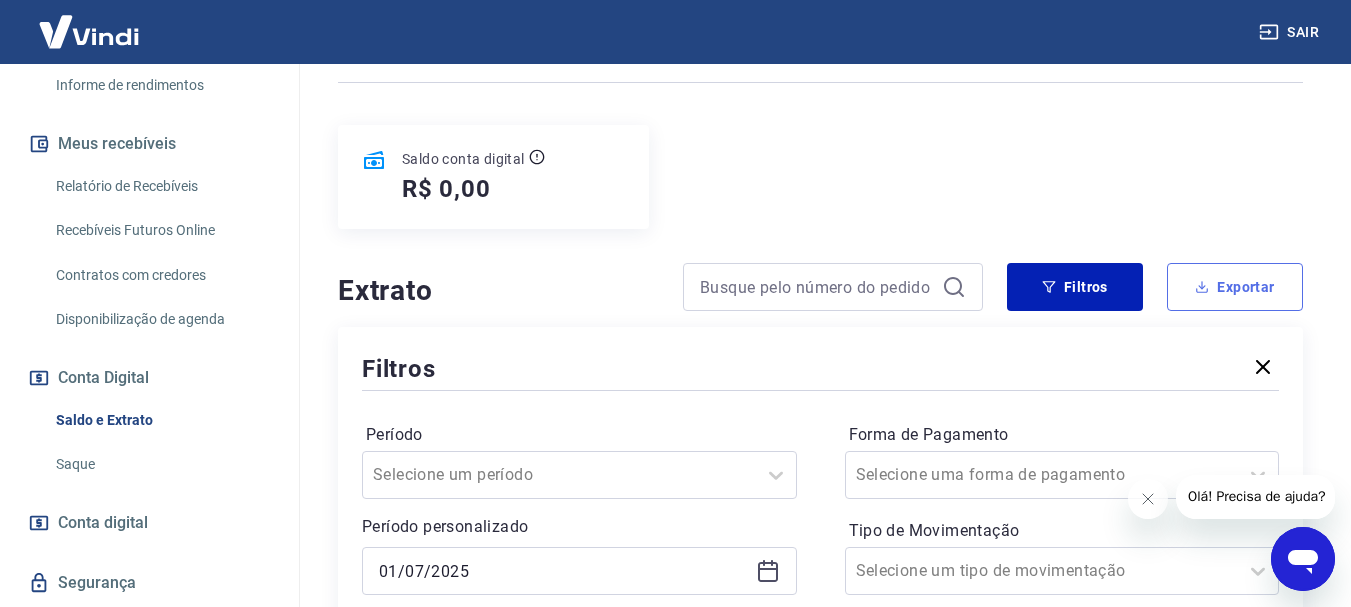 click on "Exportar" at bounding box center (1235, 287) 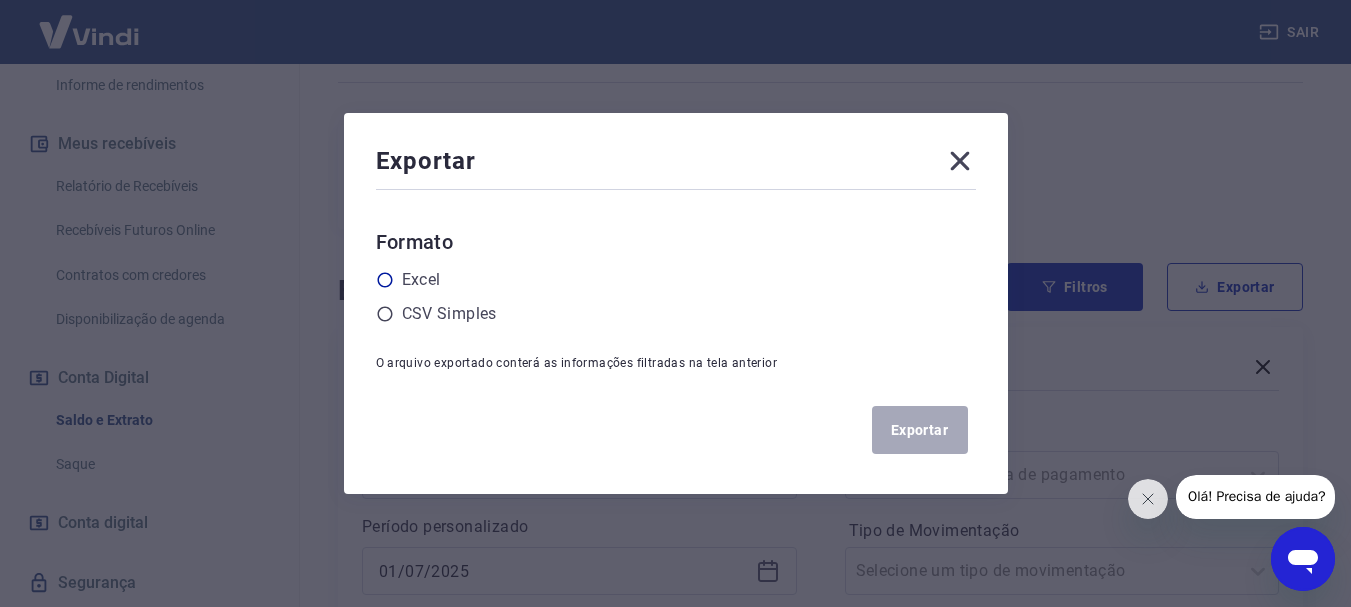 click on "Excel" at bounding box center [421, 280] 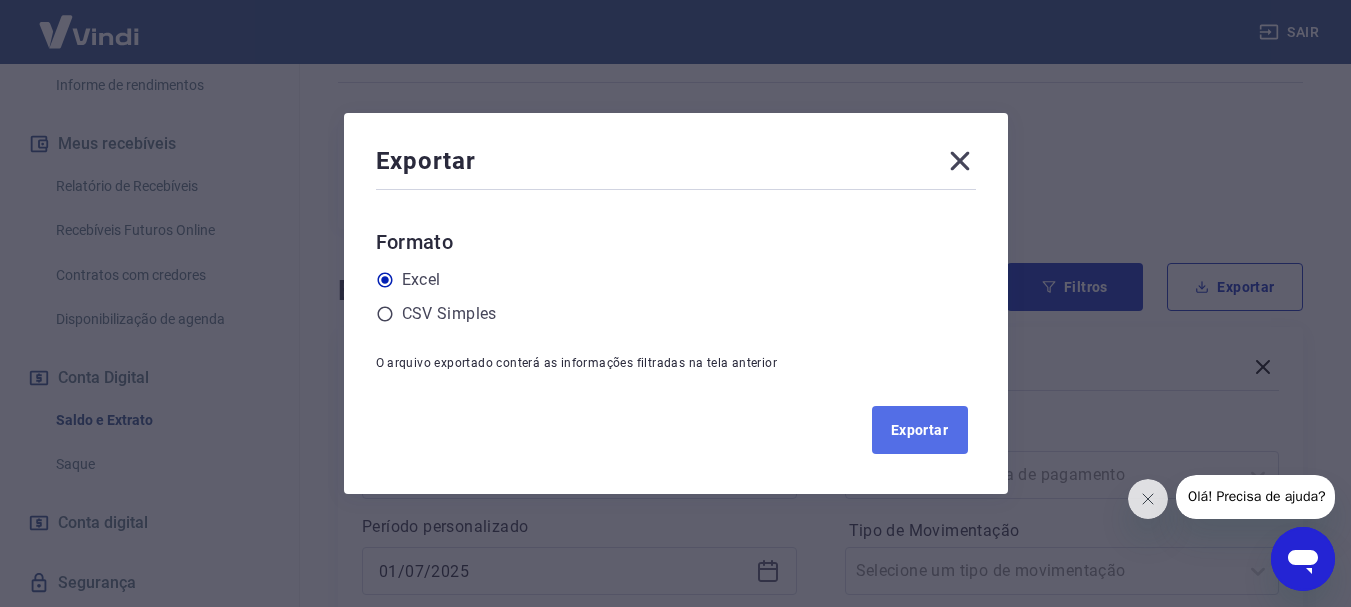 click on "Exportar" at bounding box center [920, 430] 